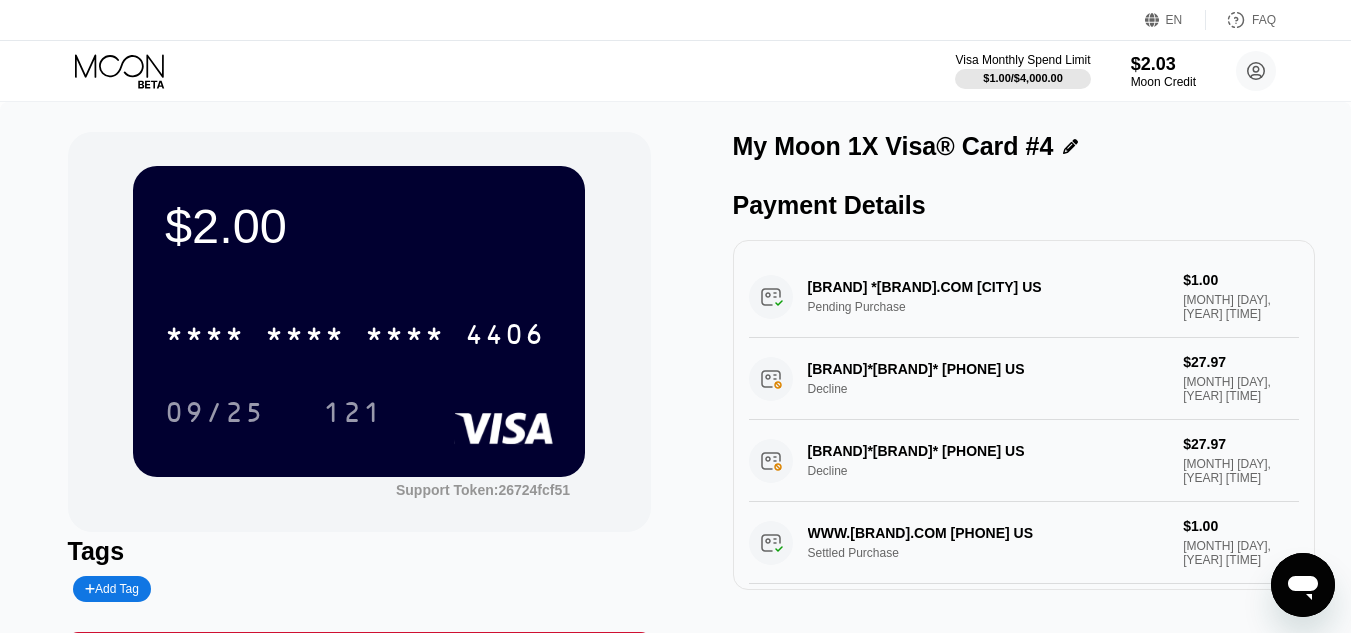 scroll, scrollTop: 0, scrollLeft: 0, axis: both 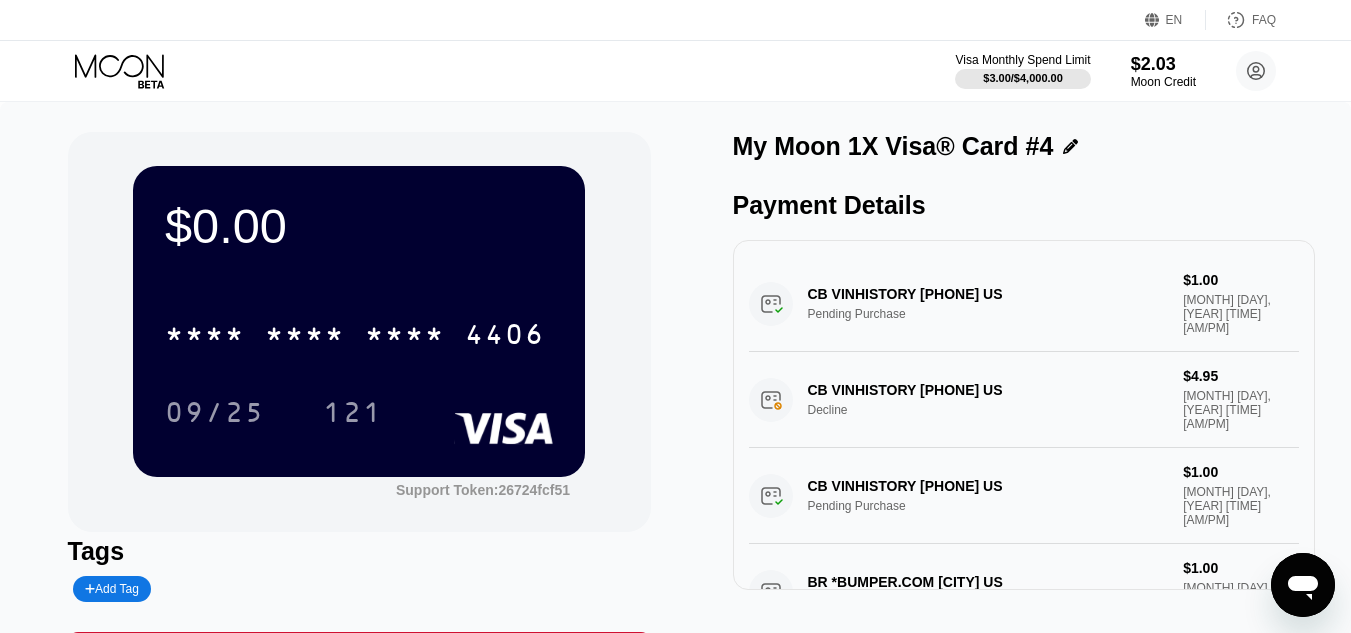 click on "$0.00 * * * * * * * * * * * * 4406 09/25 121" at bounding box center [359, 321] 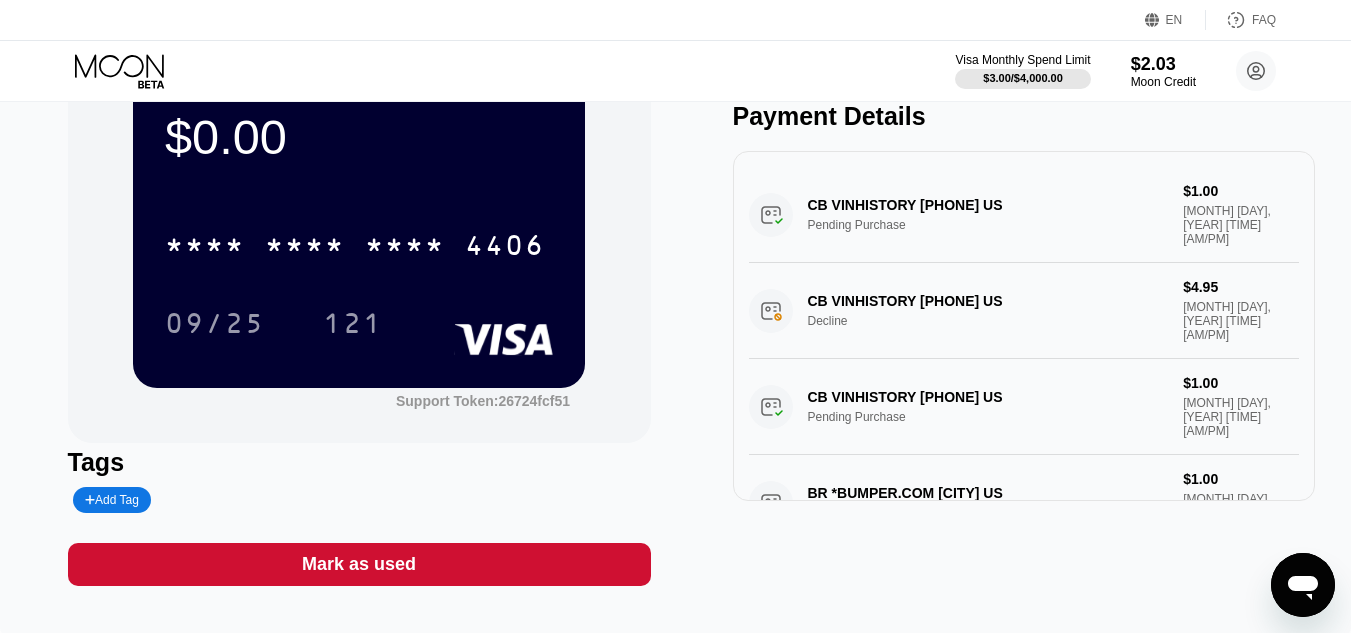 scroll, scrollTop: 200, scrollLeft: 0, axis: vertical 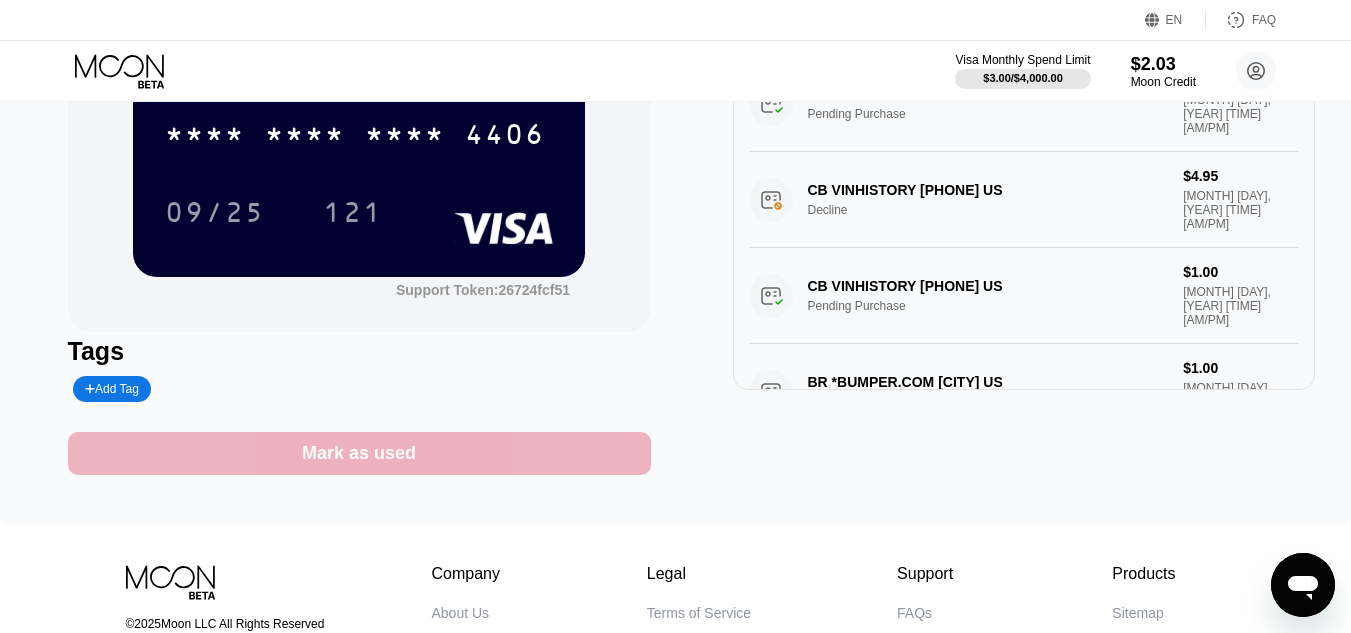 click on "Mark as used" at bounding box center [359, 453] 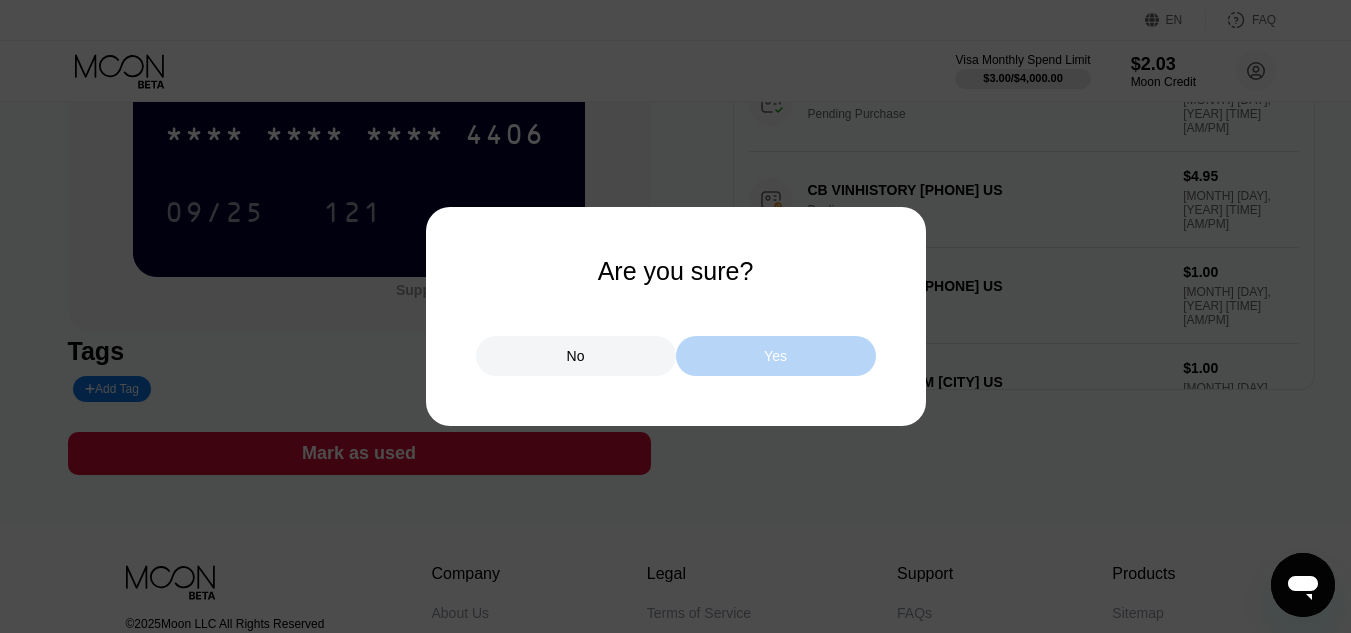 click on "Yes" at bounding box center [776, 356] 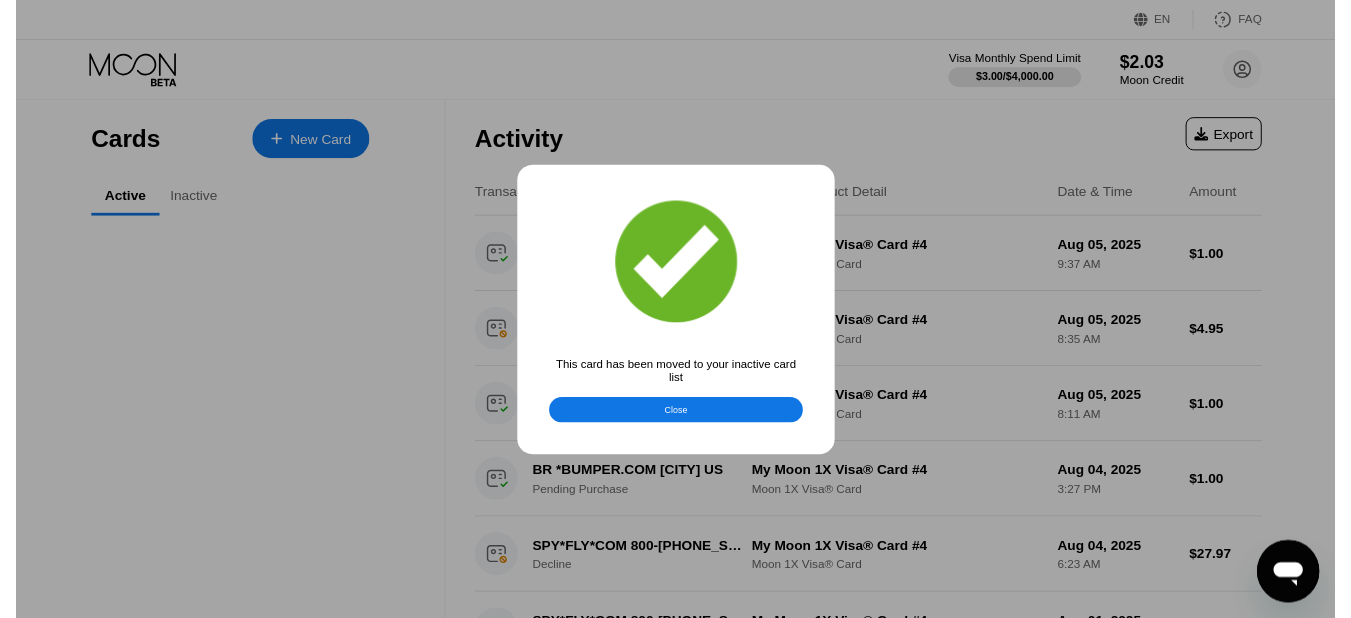 scroll, scrollTop: 0, scrollLeft: 0, axis: both 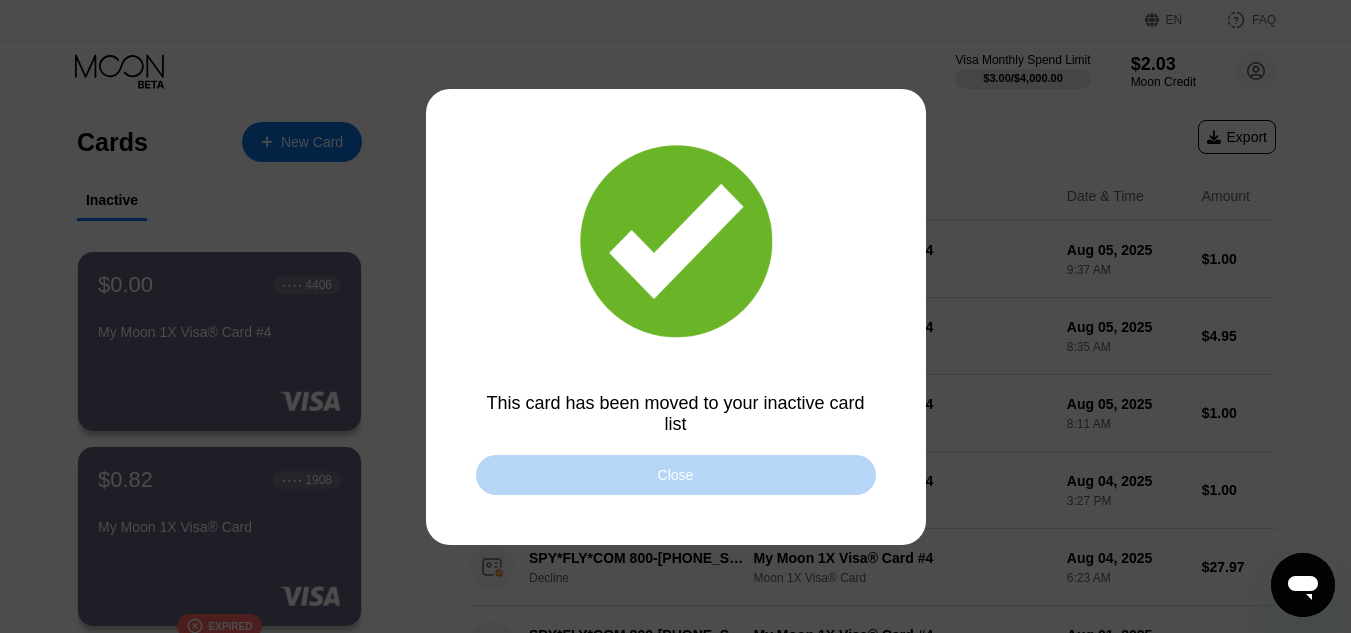 click on "Close" at bounding box center (676, 475) 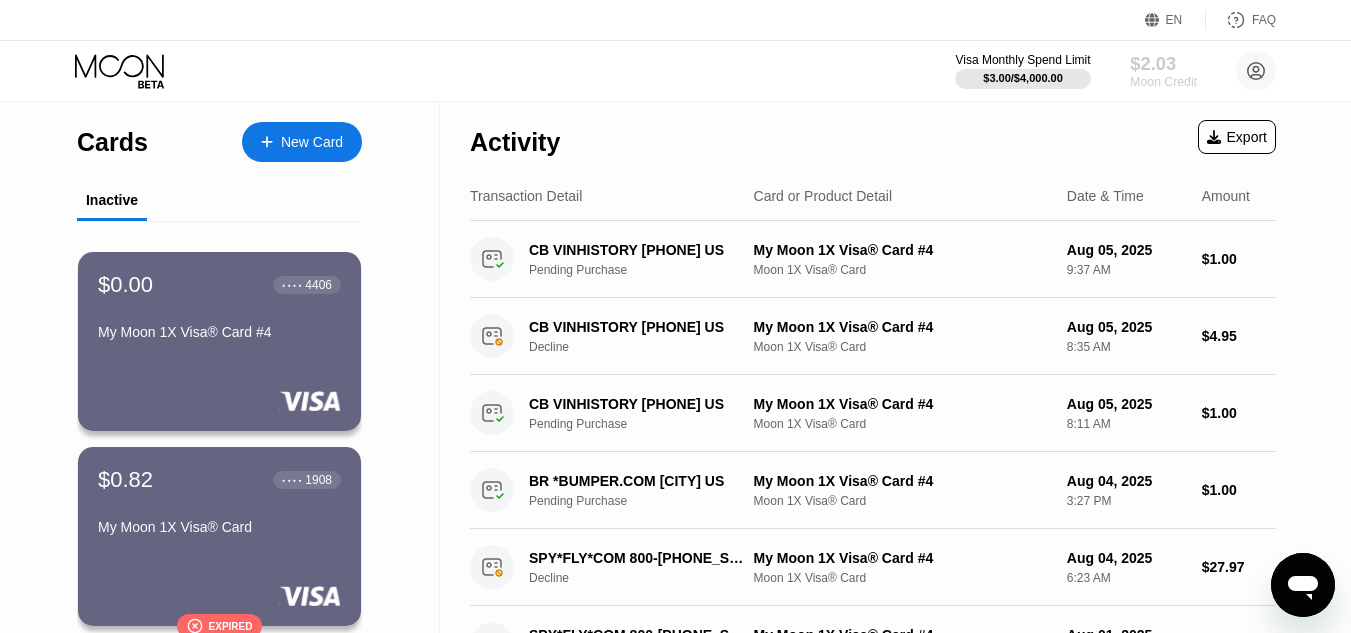 click on "Moon Credit" at bounding box center (1163, 82) 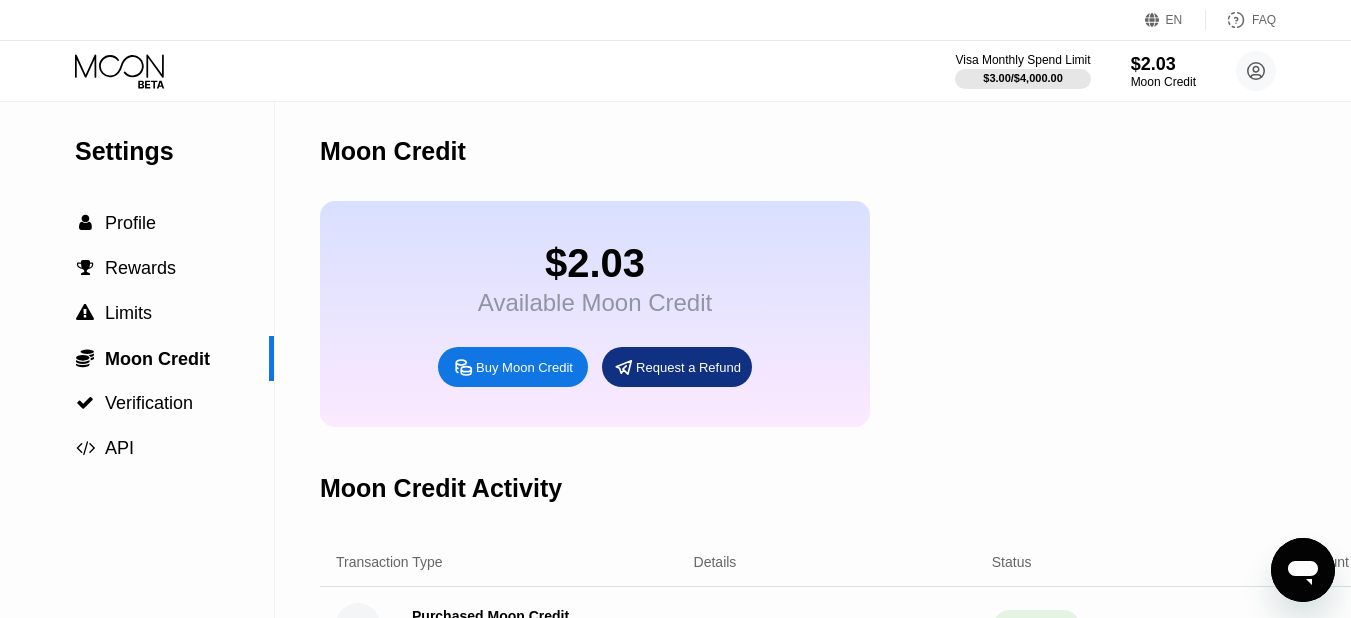 click on "$2.03 Available Moon Credit Buy Moon Credit Request a Refund" at bounding box center (595, 314) 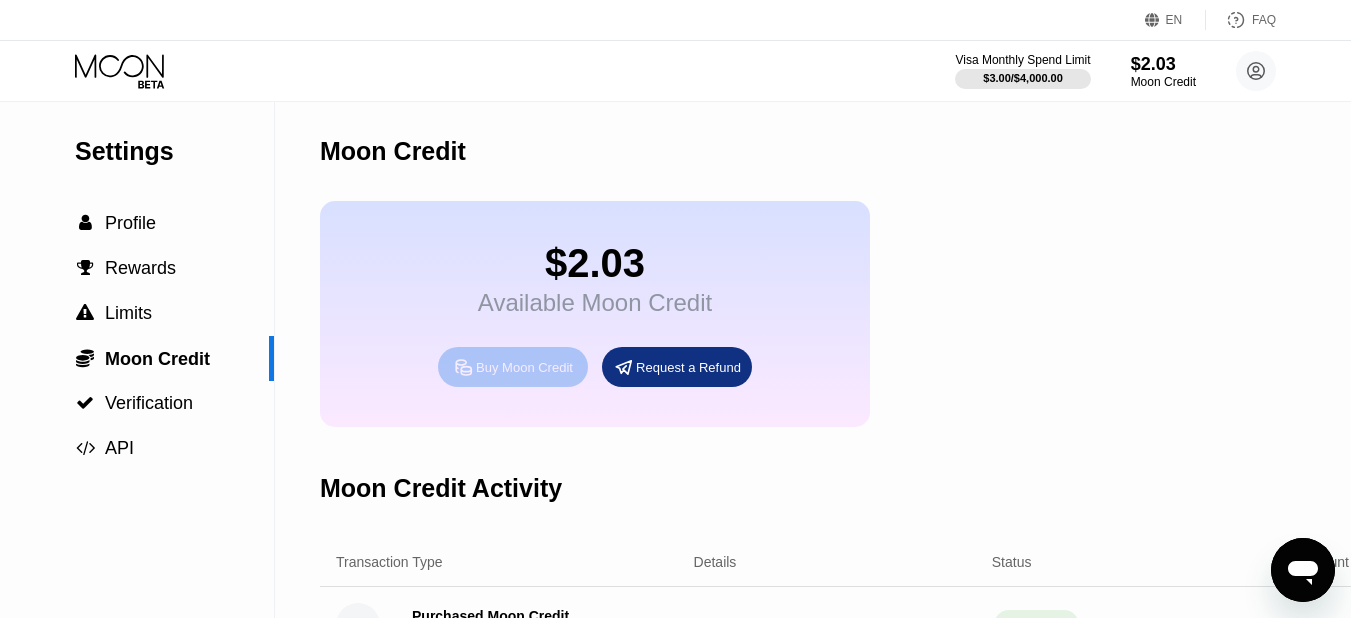 click on "Buy Moon Credit" at bounding box center (524, 367) 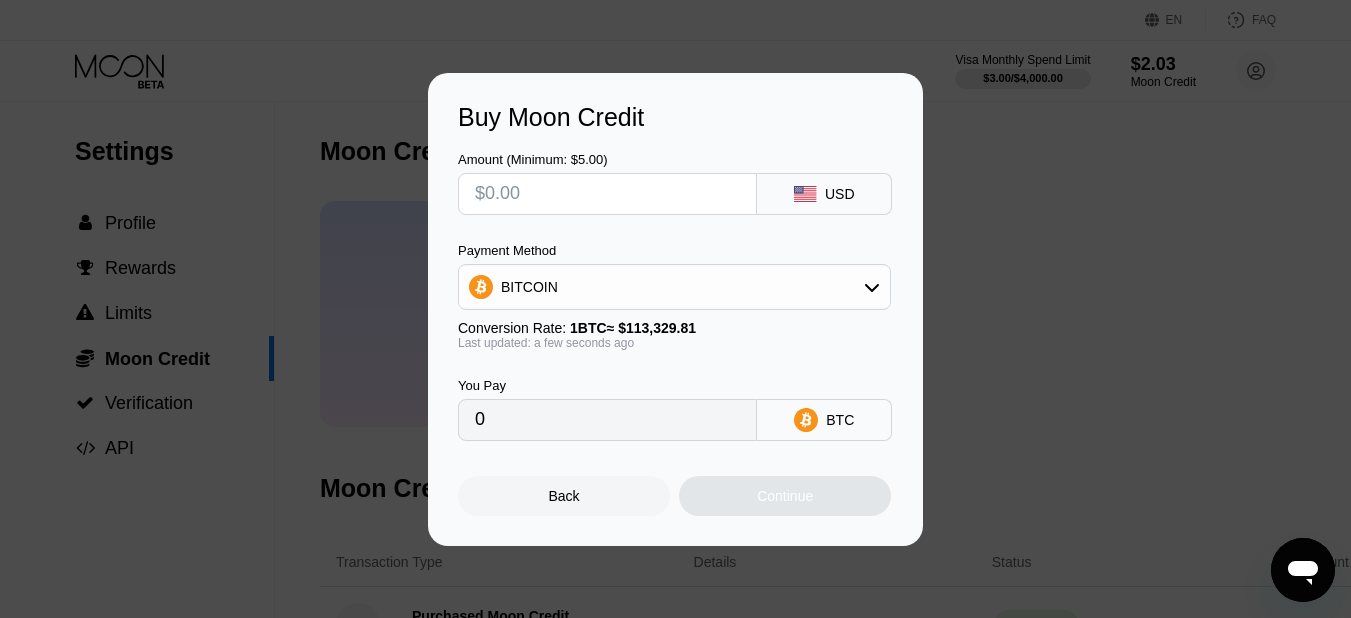 click on "BITCOIN" at bounding box center [674, 287] 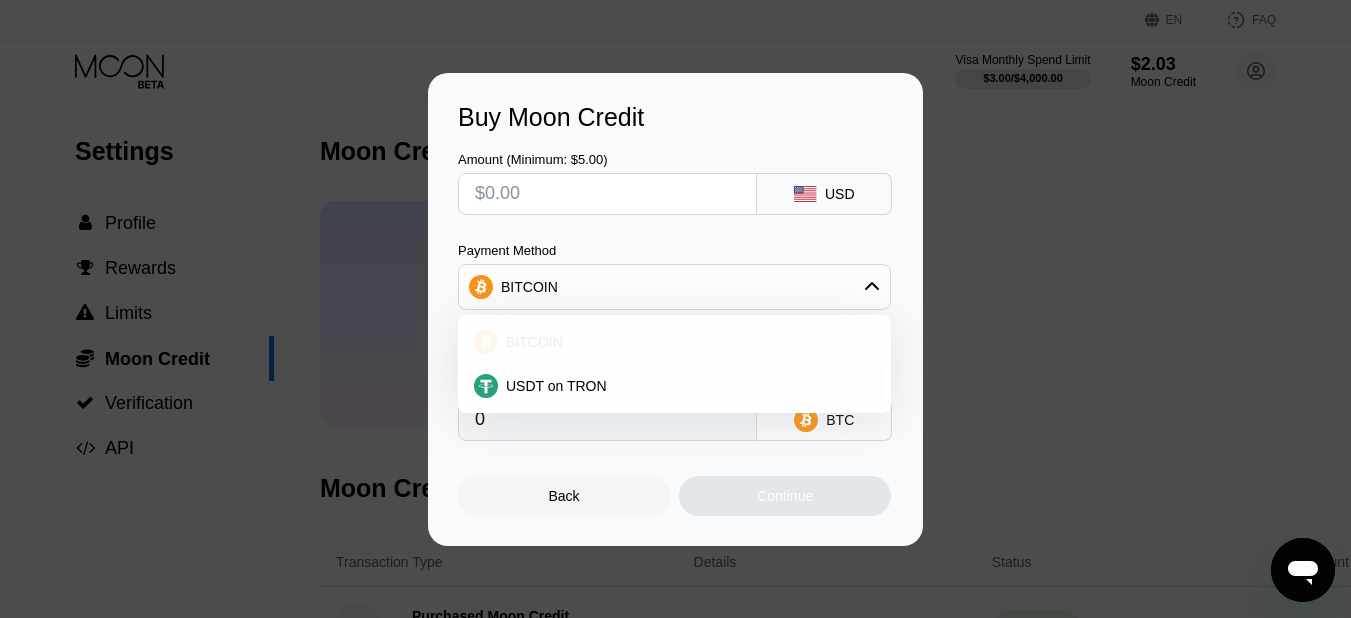 click on "BITCOIN" at bounding box center [534, 342] 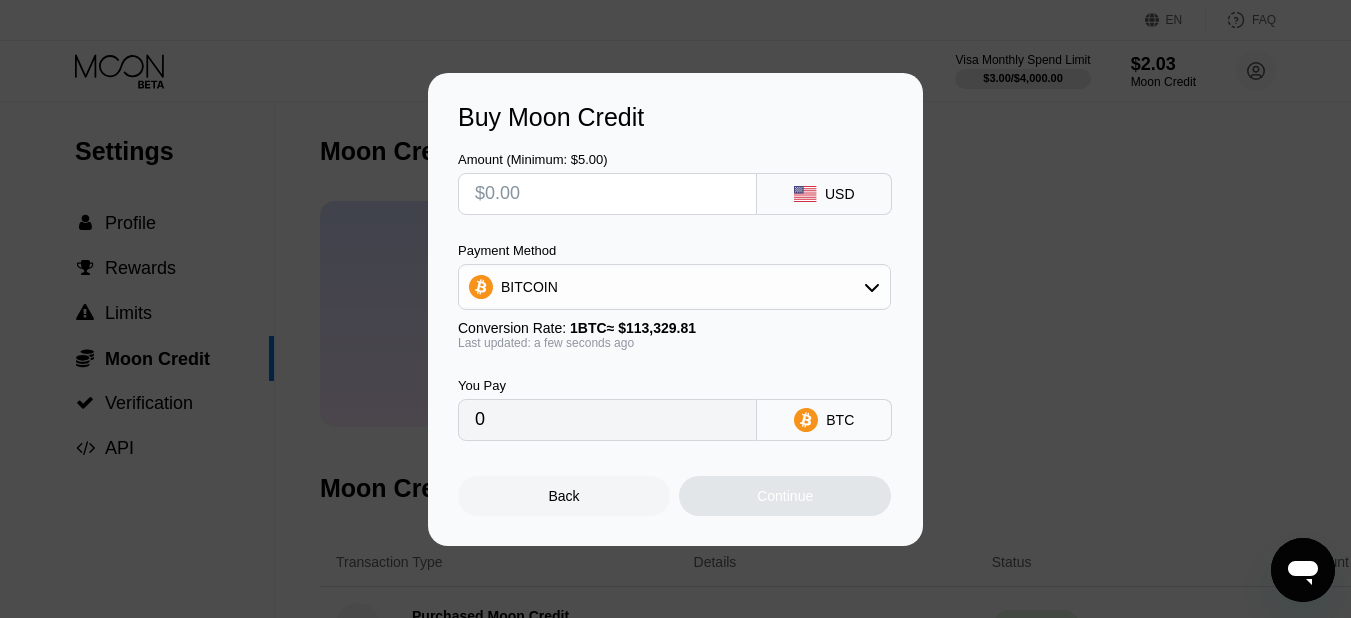 click at bounding box center [607, 194] 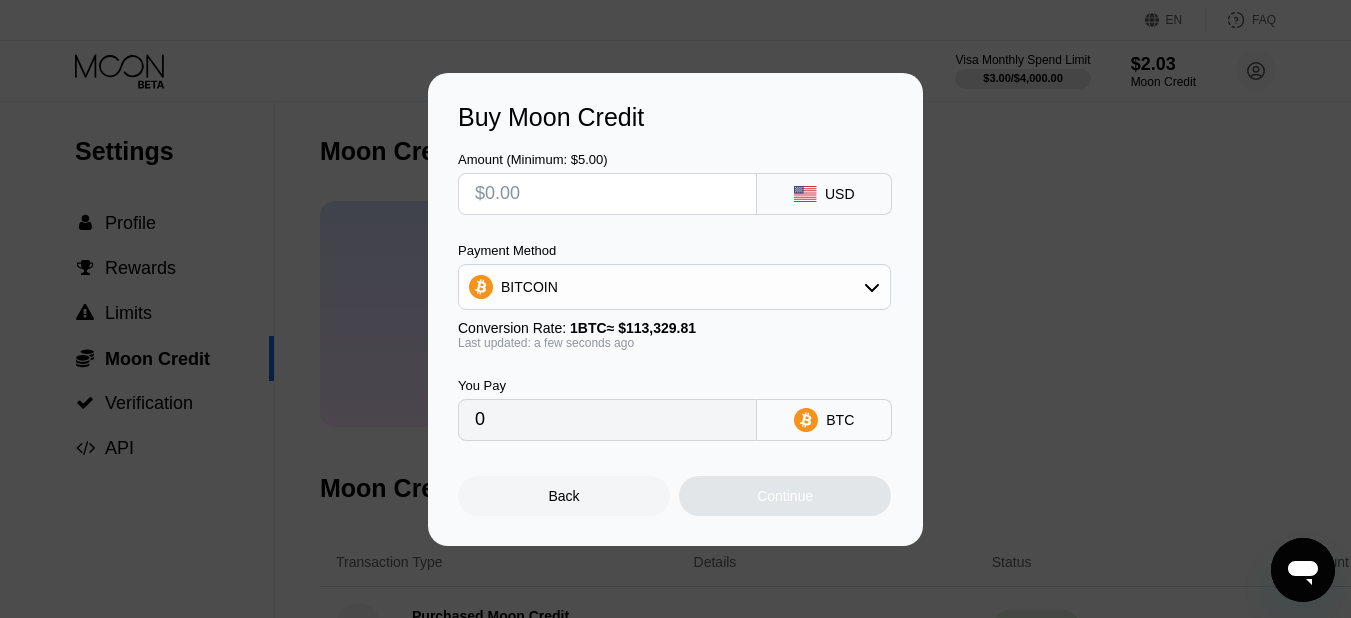 type on "$2" 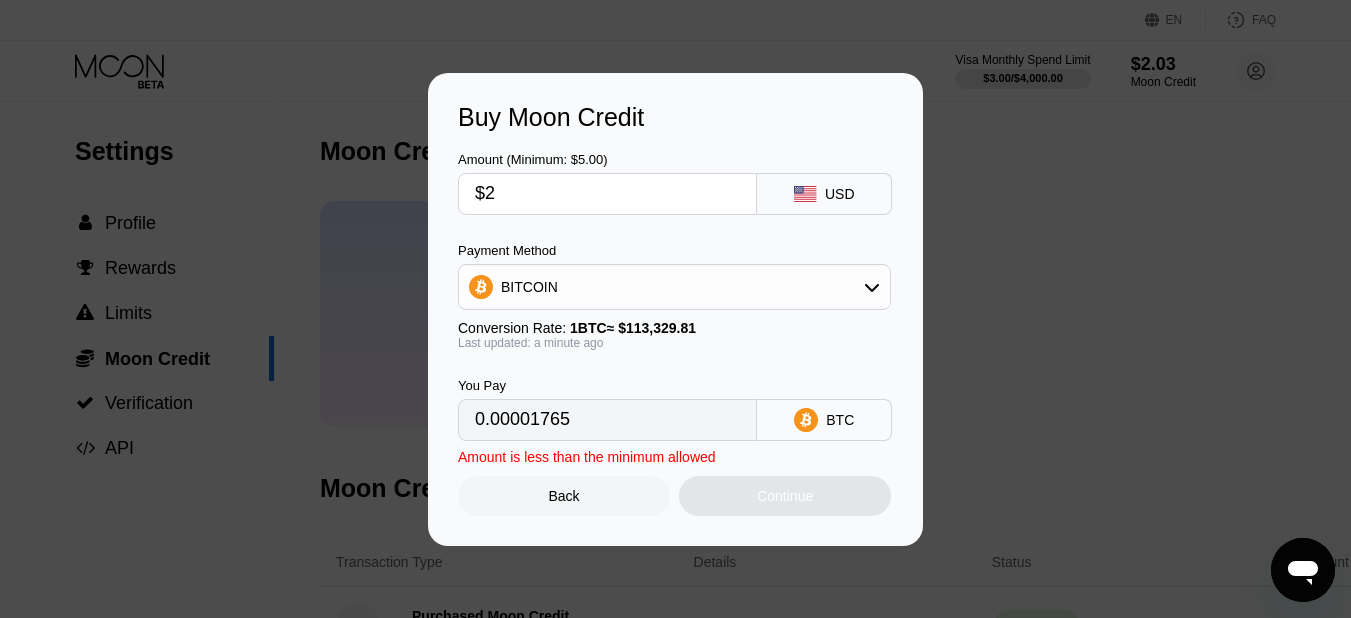 type on "0.00001765" 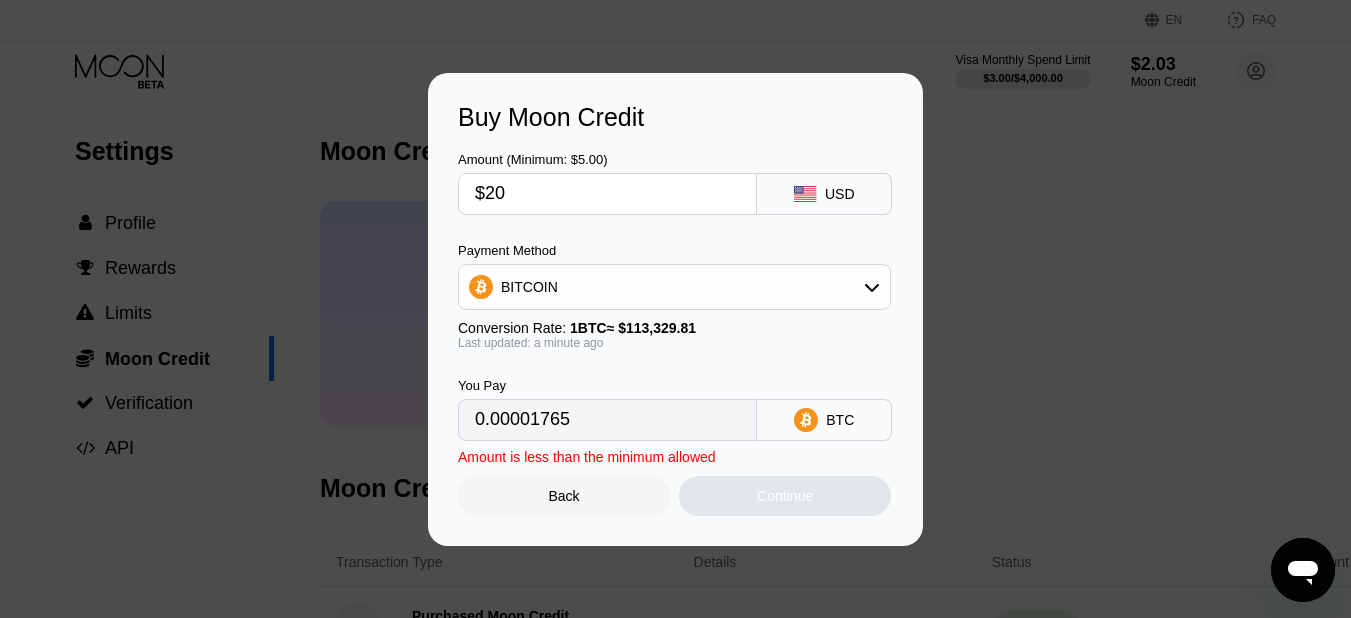 type on "0.00017648" 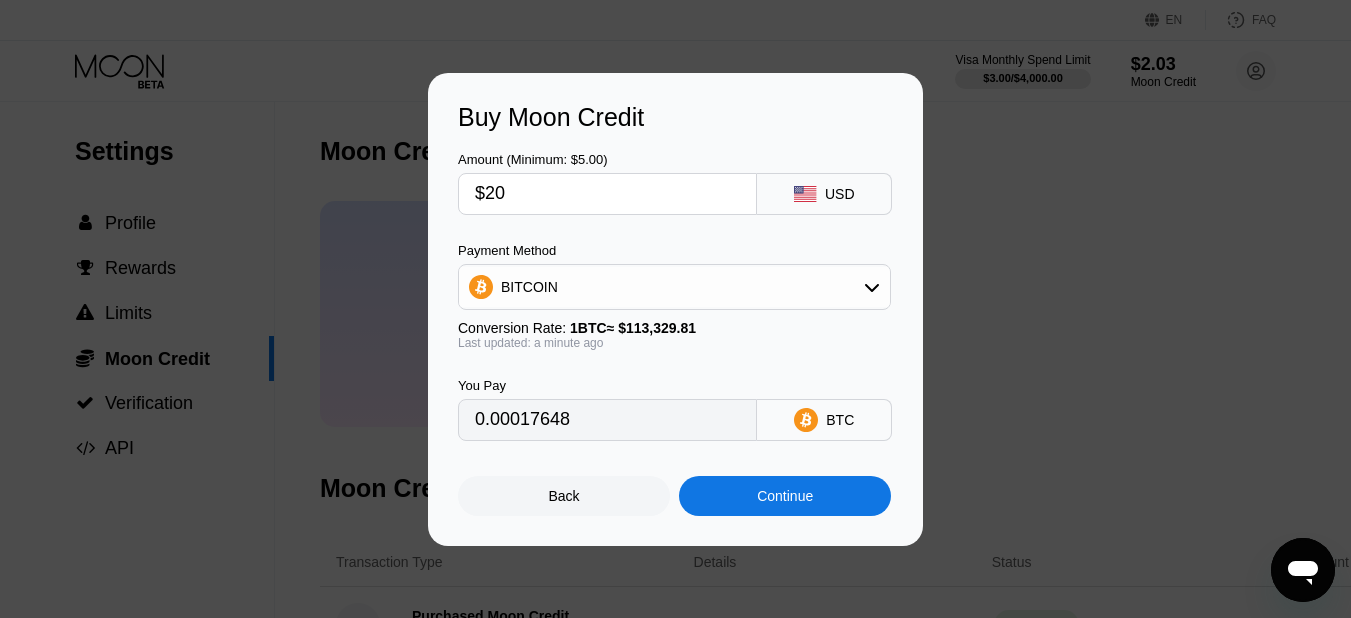 type on "$200" 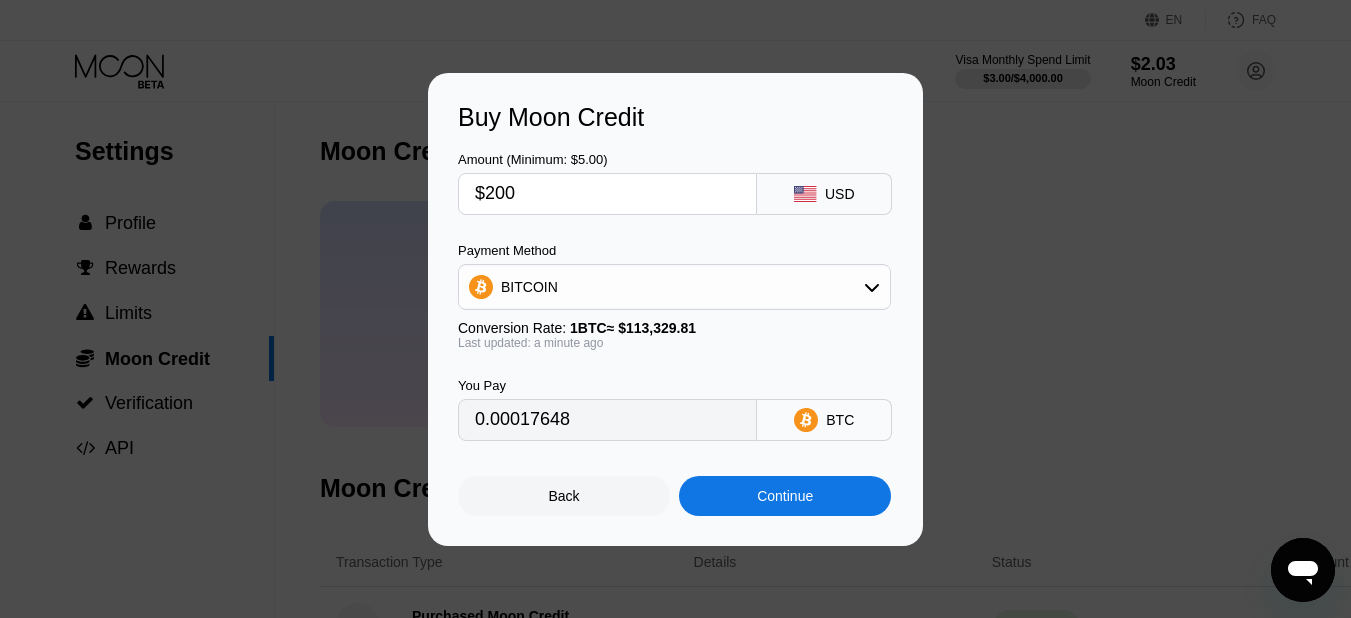 type on "0.00176477" 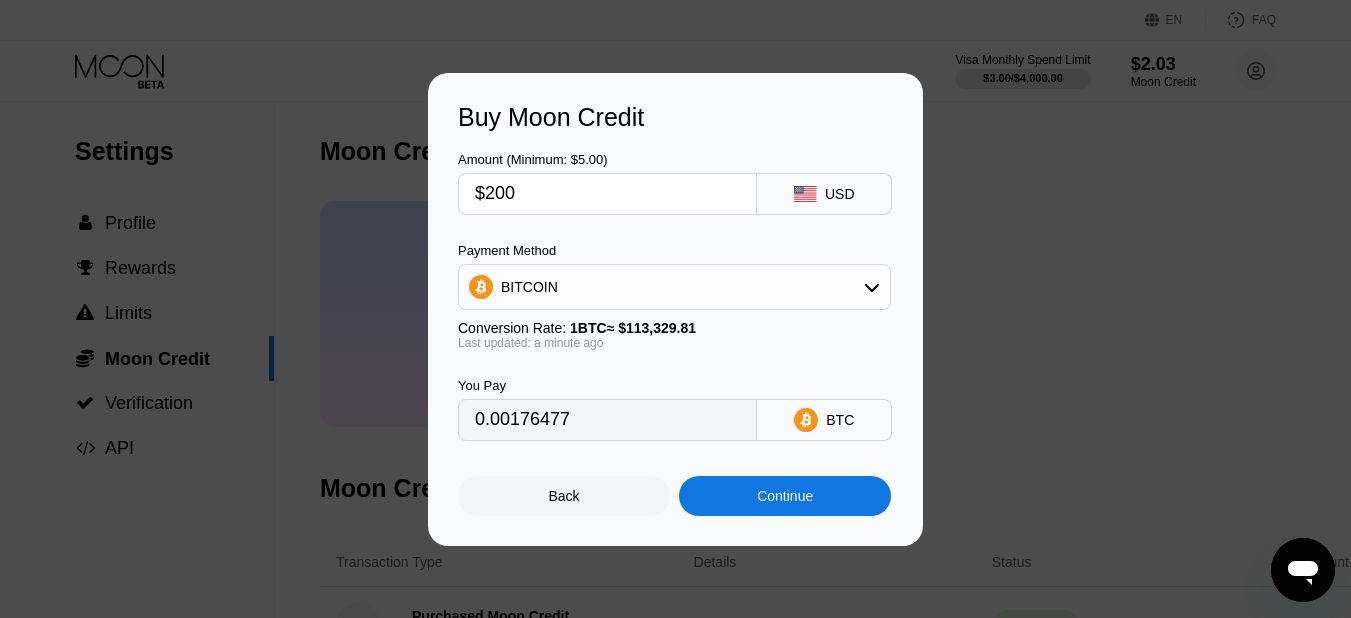 type on "$20" 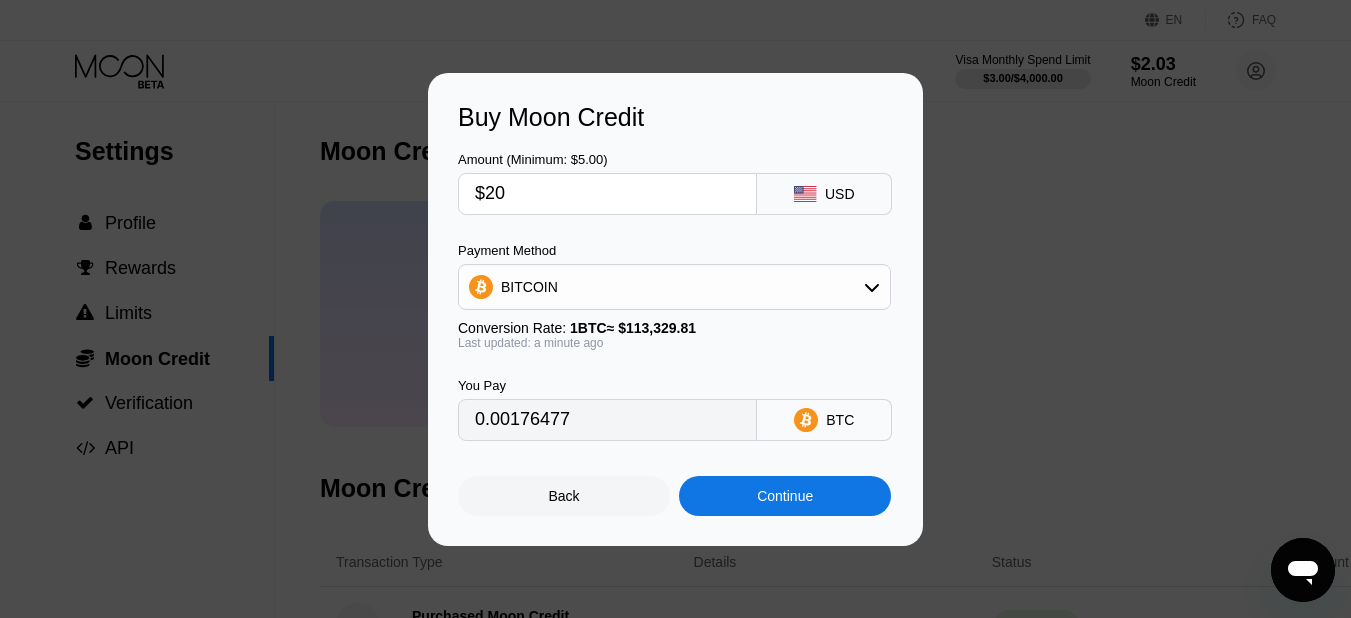 type on "0.00017648" 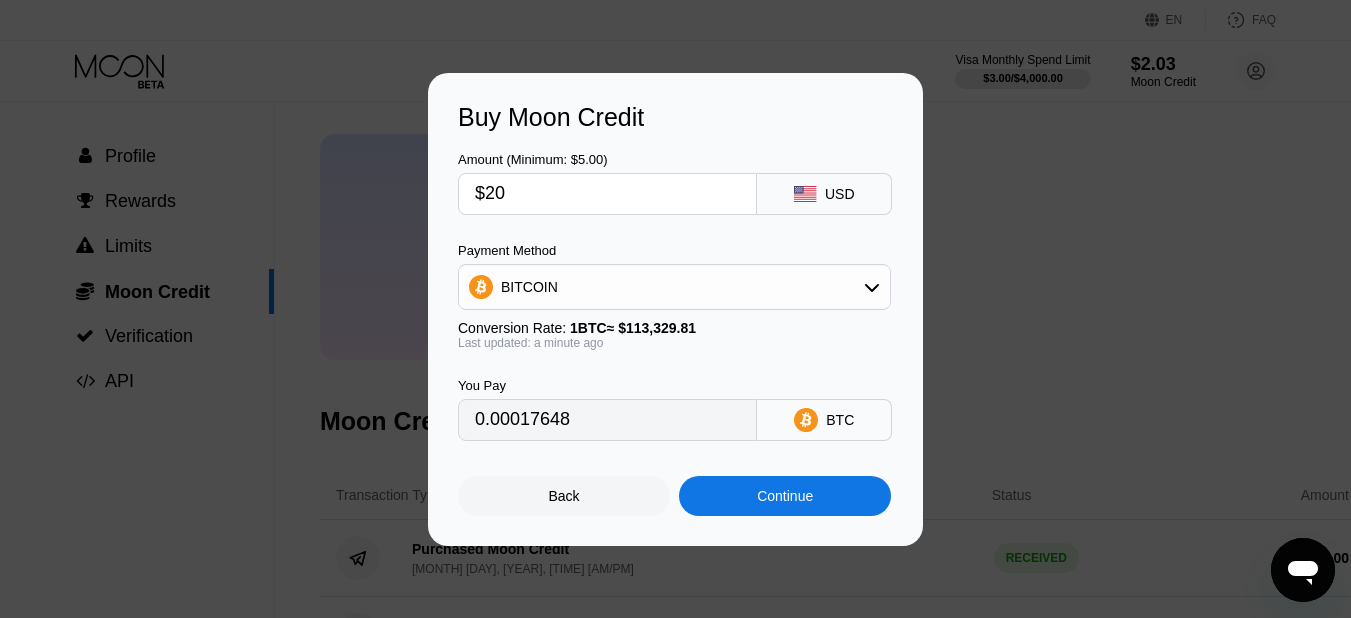scroll, scrollTop: 100, scrollLeft: 0, axis: vertical 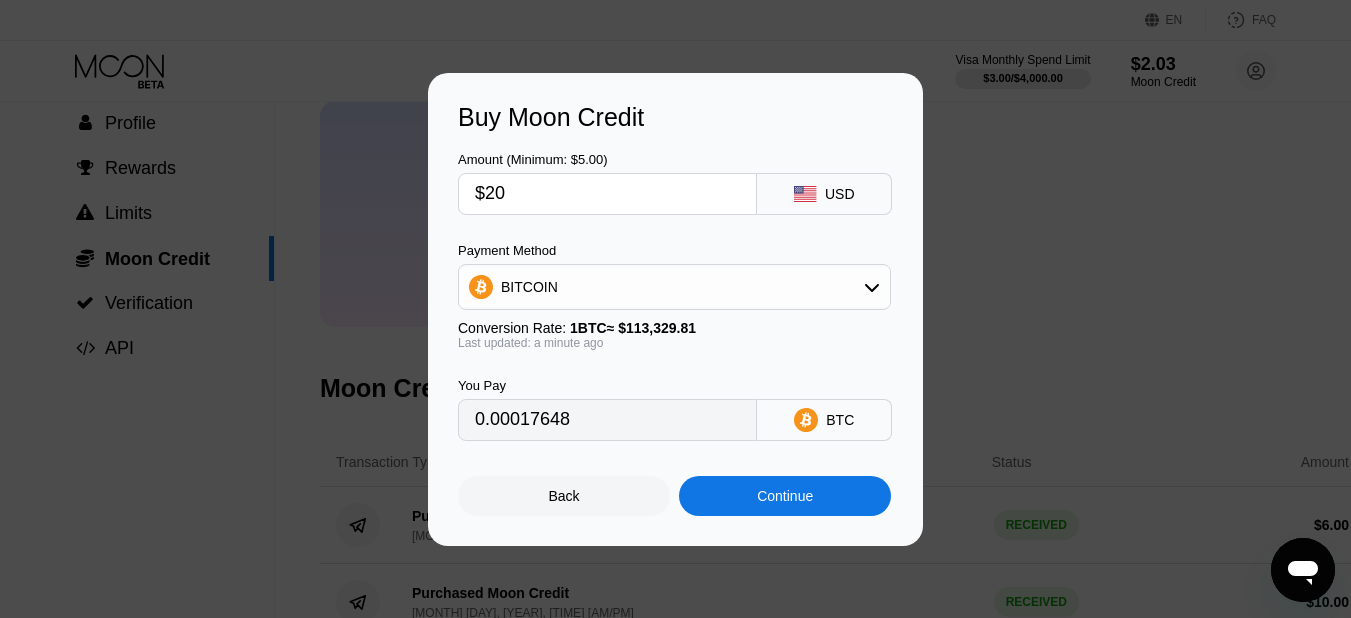 type on "$20" 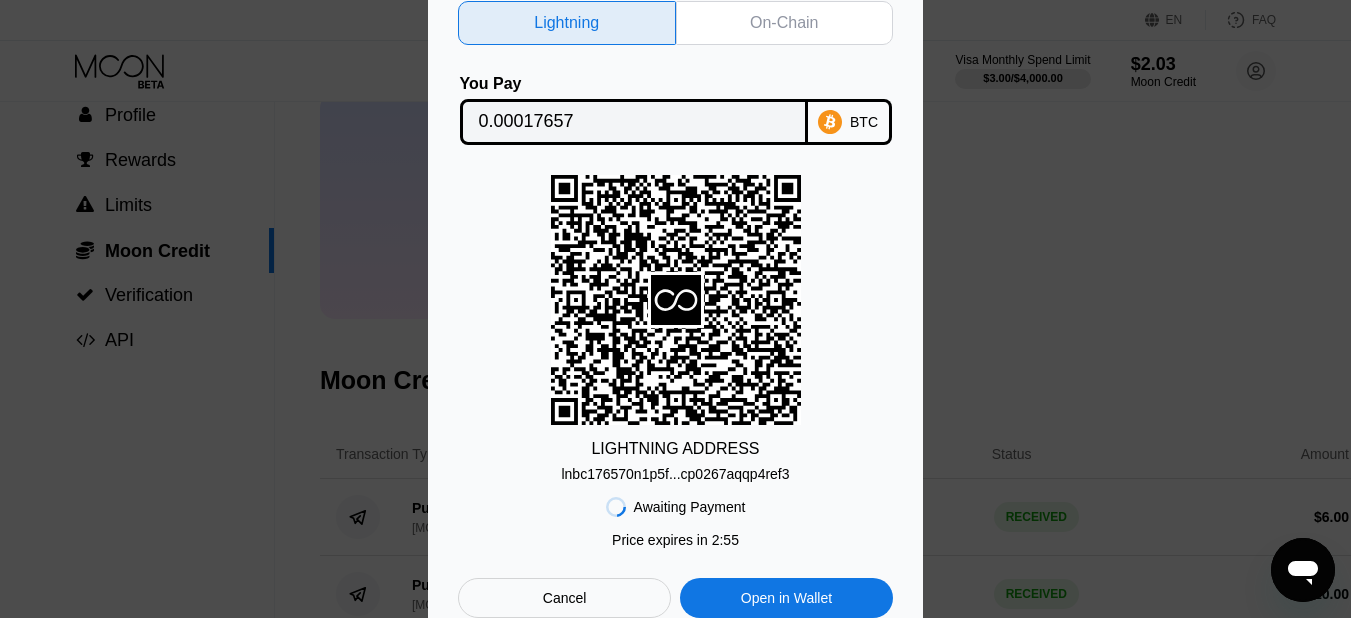 scroll, scrollTop: 100, scrollLeft: 0, axis: vertical 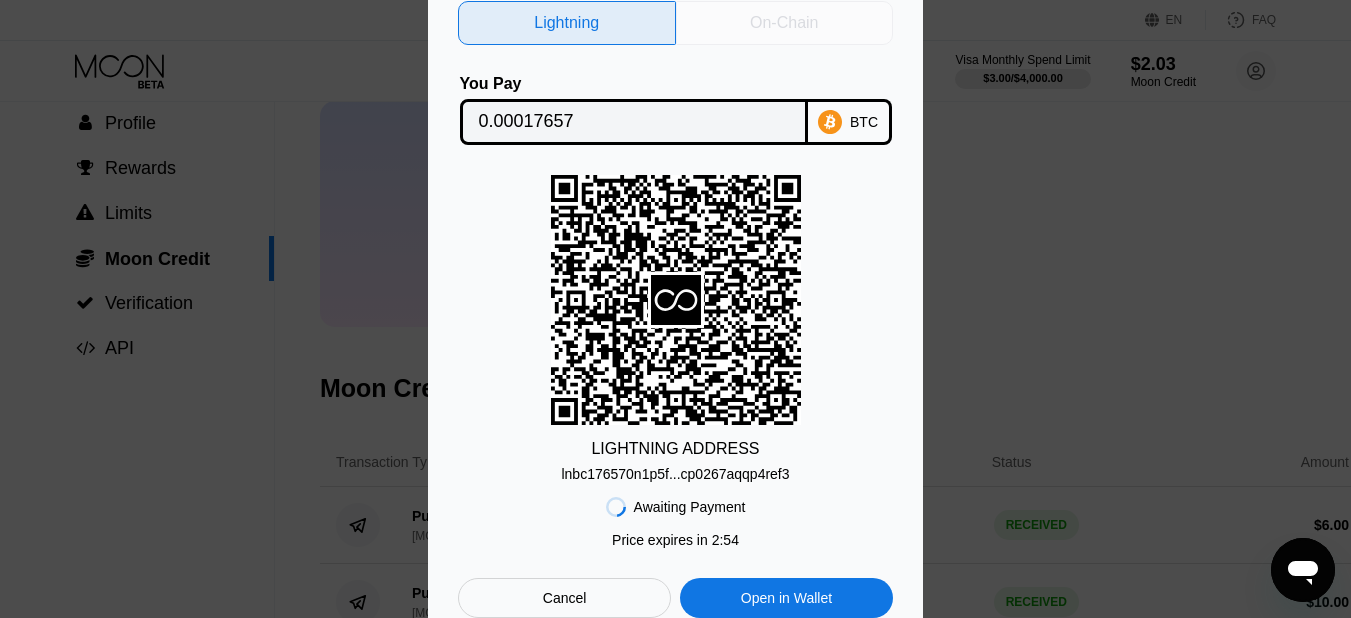 click on "On-Chain" at bounding box center (784, 23) 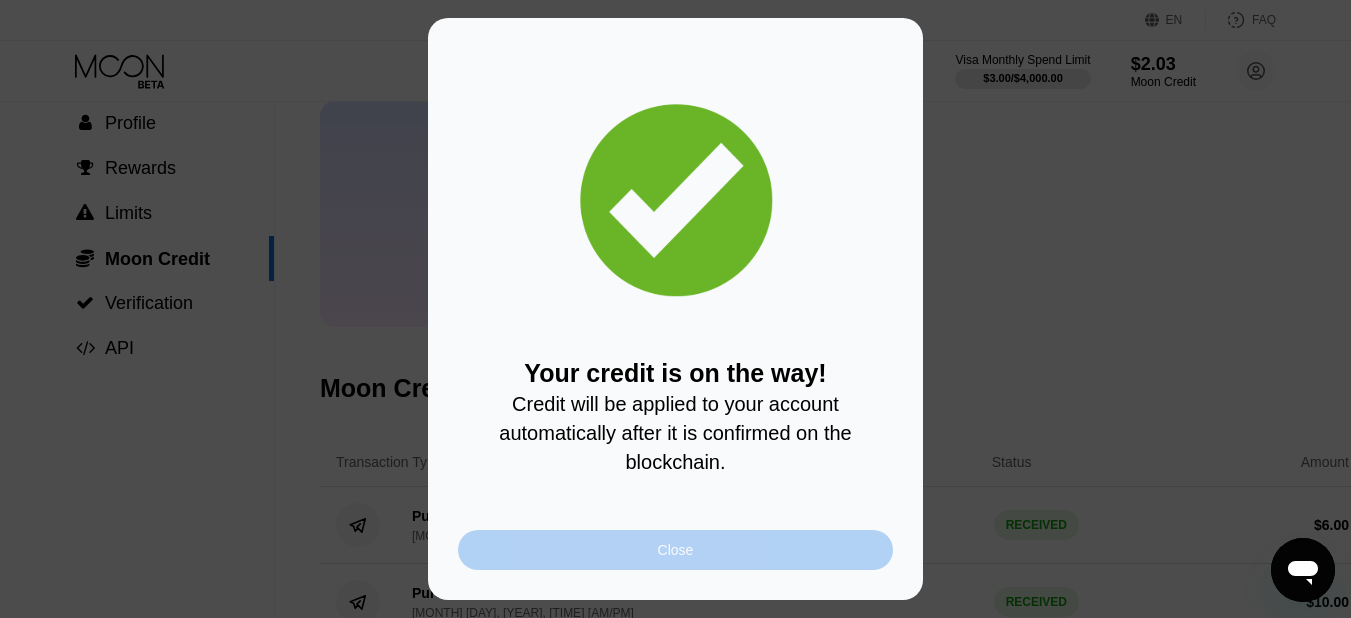 click on "Close" at bounding box center (675, 550) 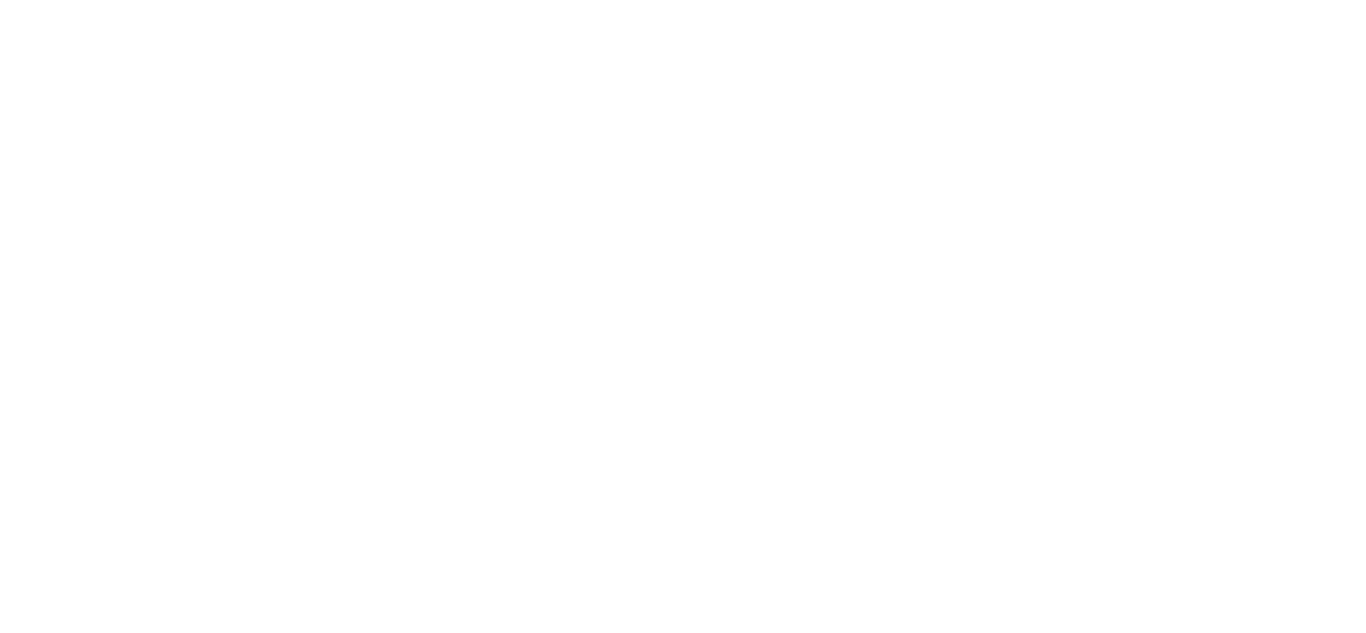 scroll, scrollTop: 0, scrollLeft: 0, axis: both 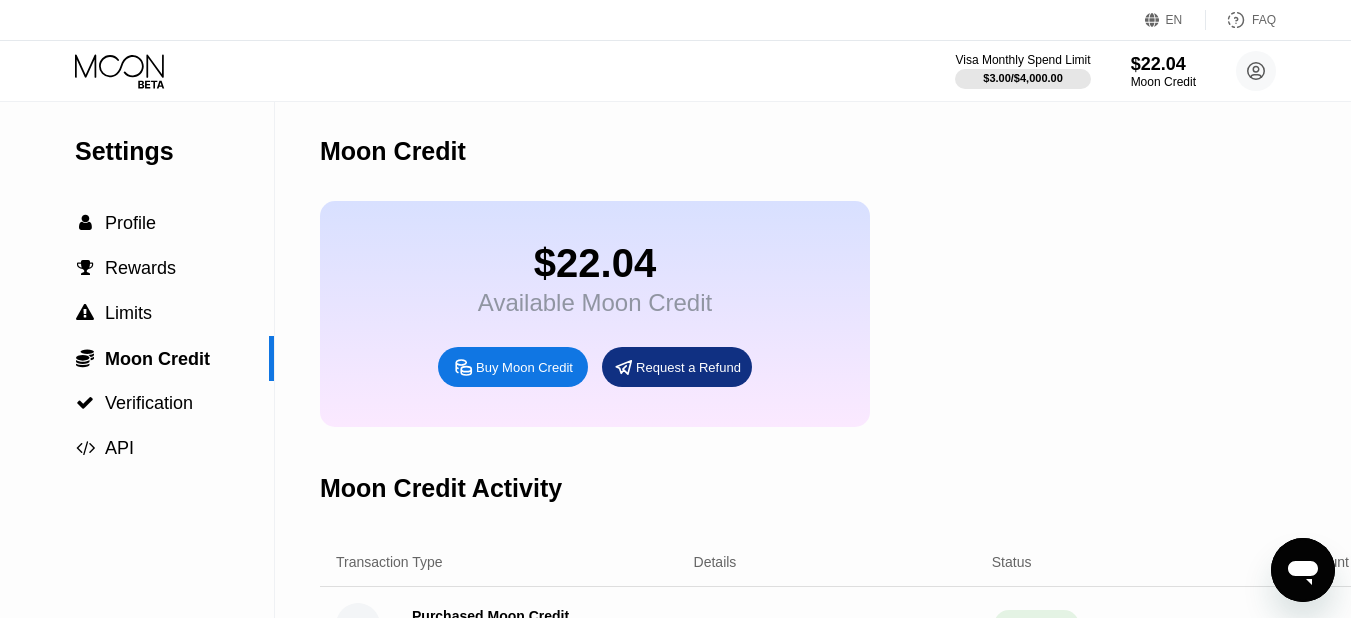 click 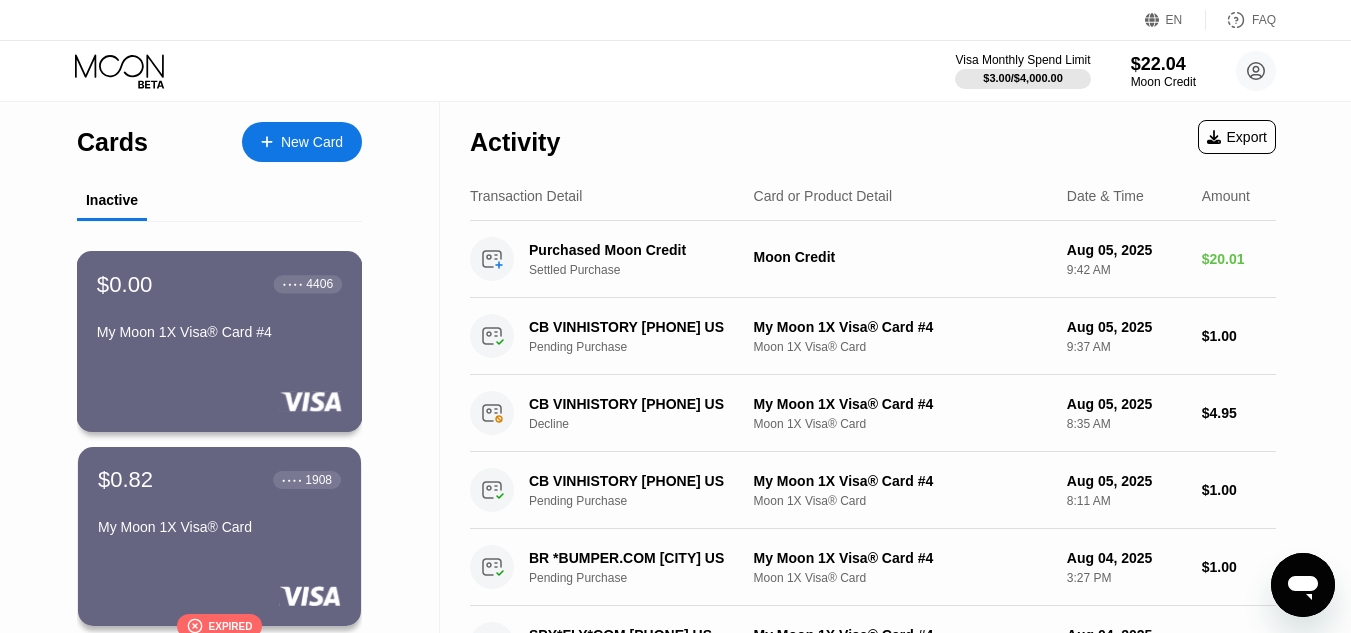 click on "My Moon 1X Visa® Card #4" at bounding box center [219, 332] 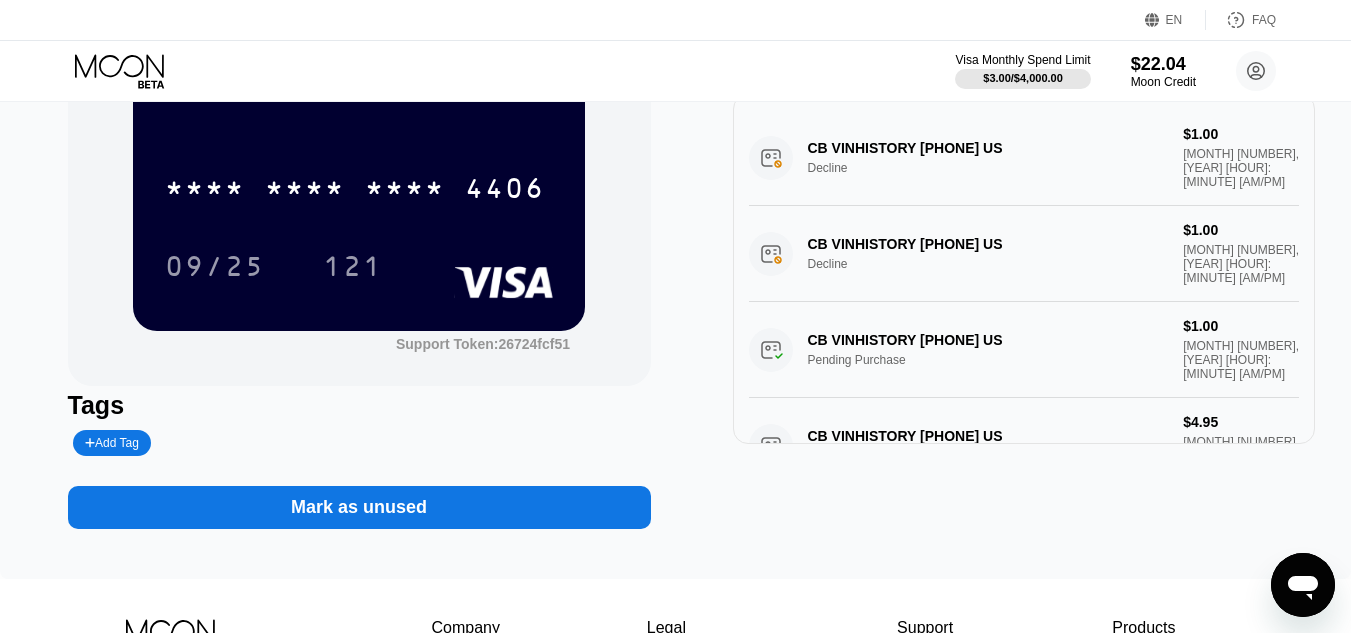 scroll, scrollTop: 0, scrollLeft: 0, axis: both 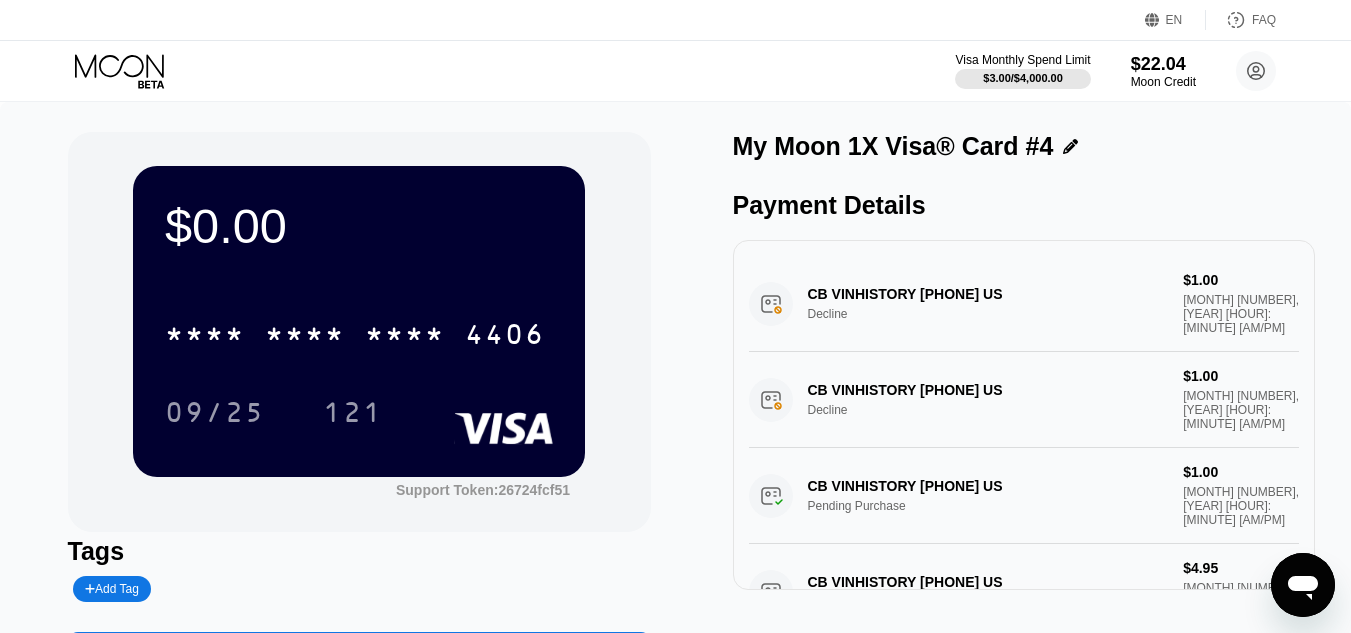 click 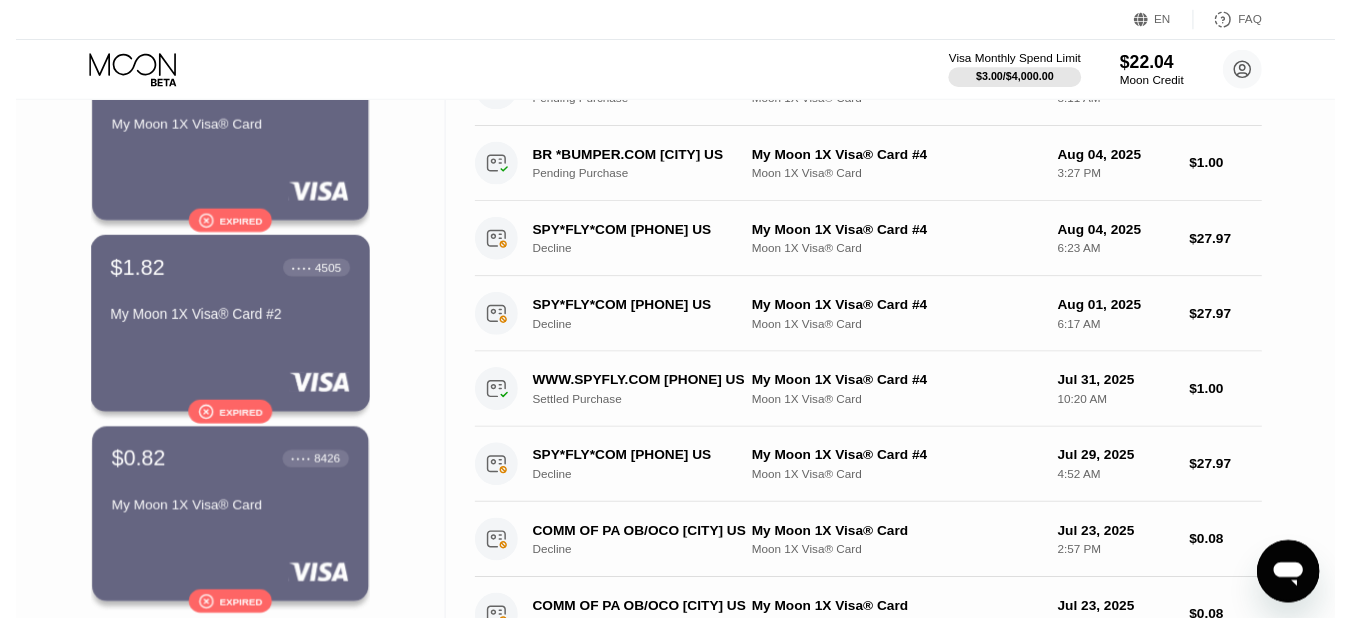 scroll, scrollTop: 0, scrollLeft: 0, axis: both 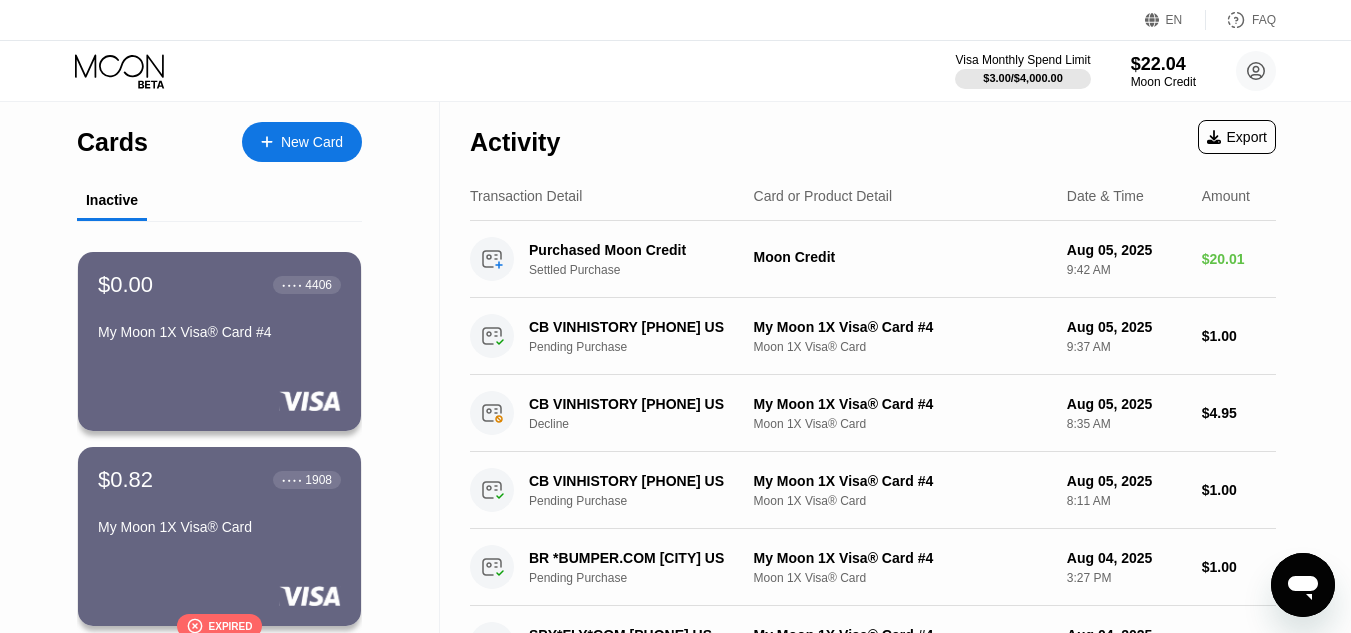 click on "New Card" at bounding box center [312, 142] 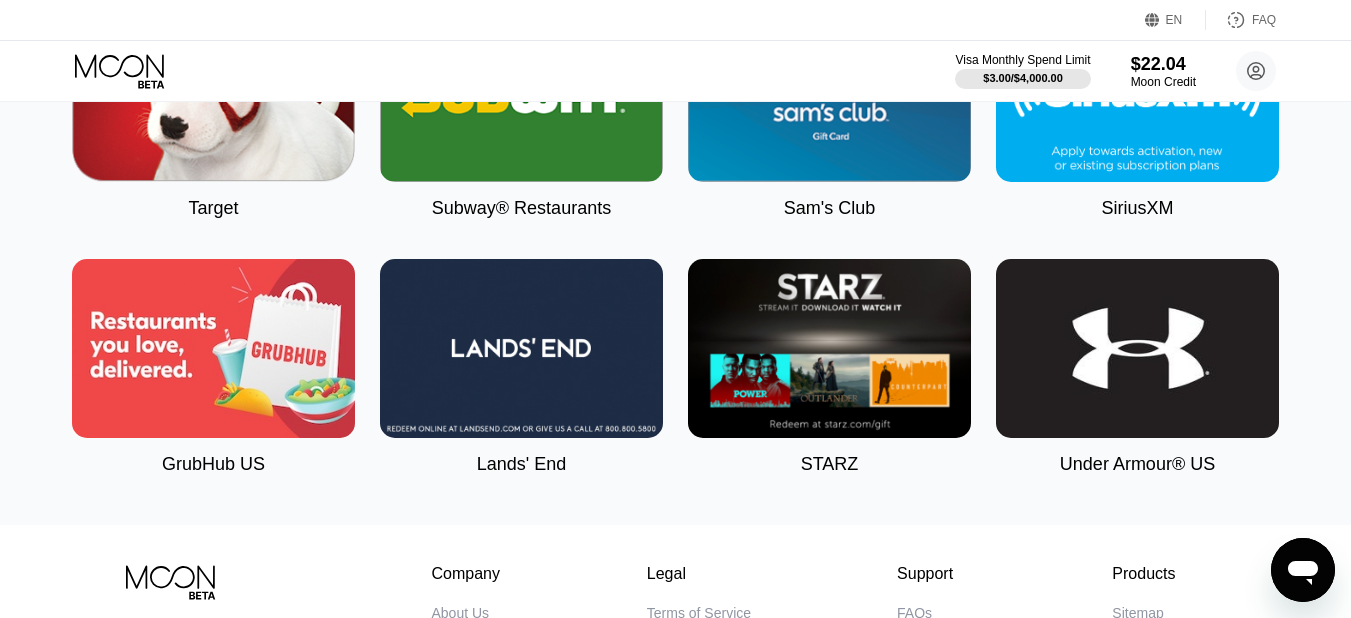 scroll, scrollTop: 6305, scrollLeft: 0, axis: vertical 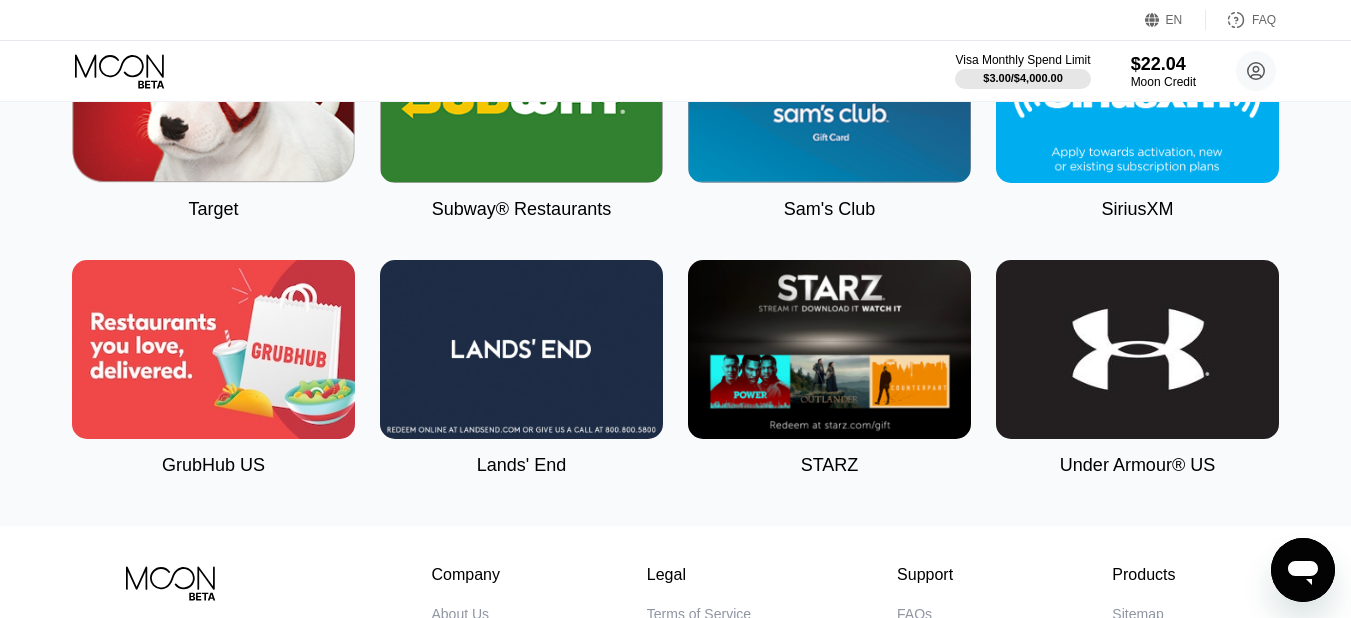 click at bounding box center [213, 93] 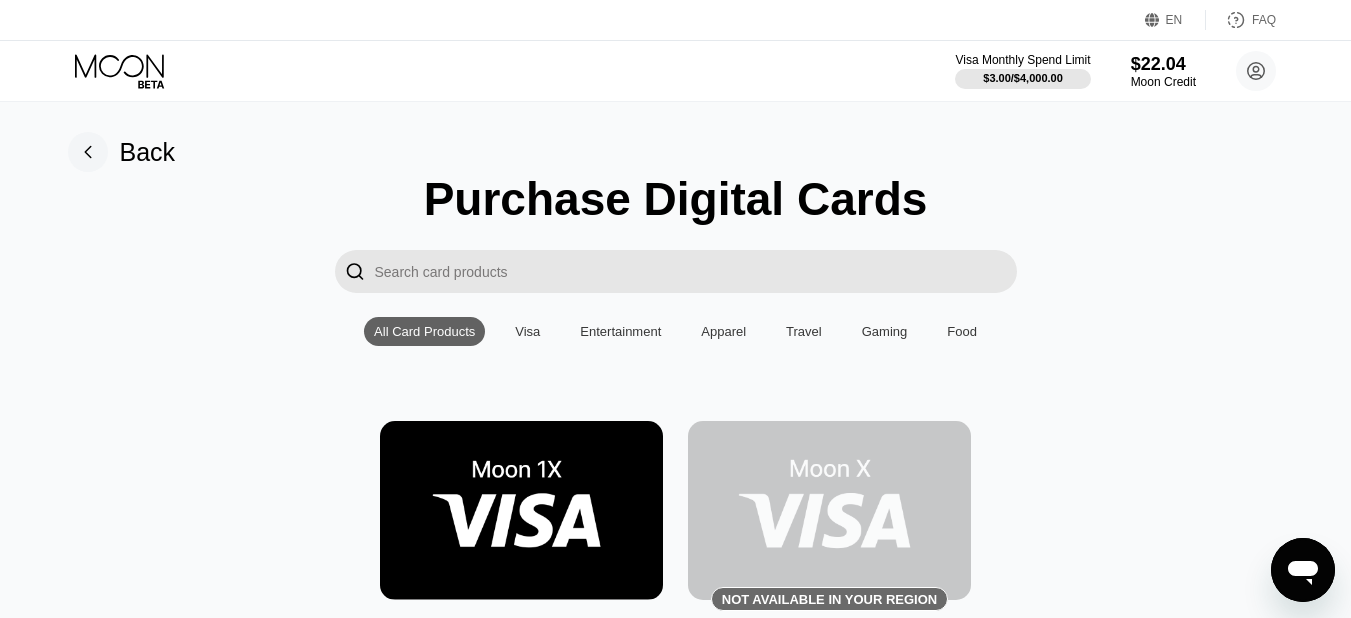 type on "0" 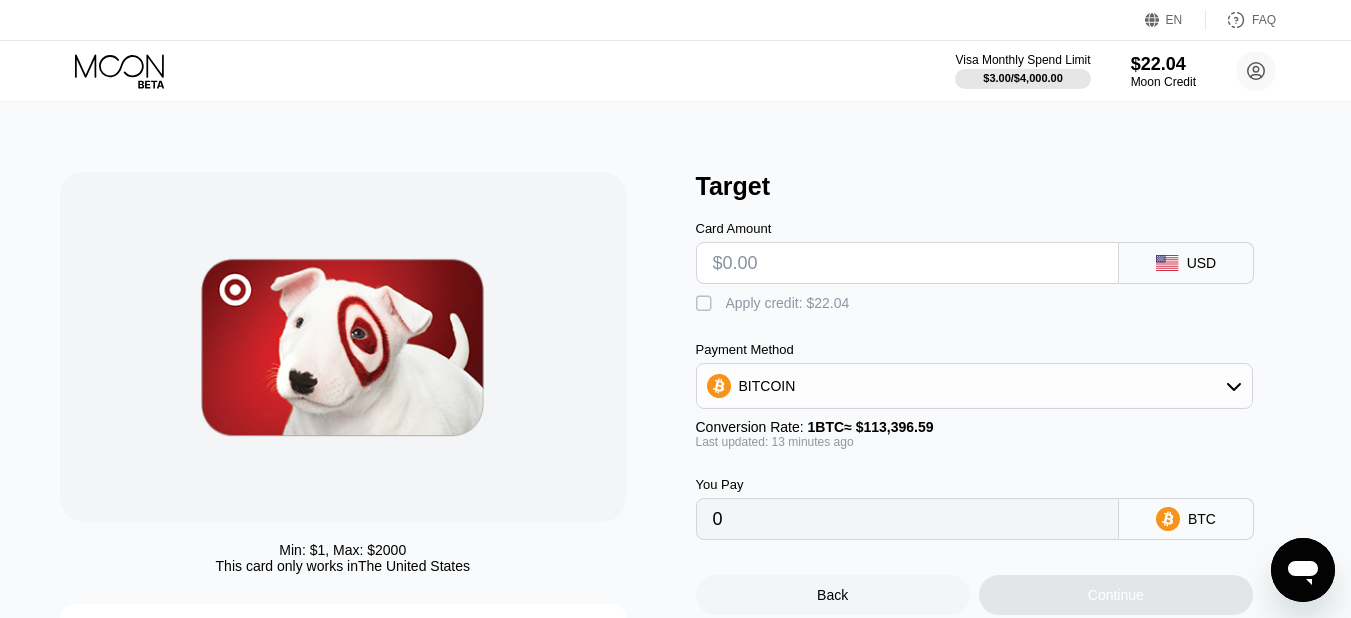 scroll, scrollTop: 0, scrollLeft: 0, axis: both 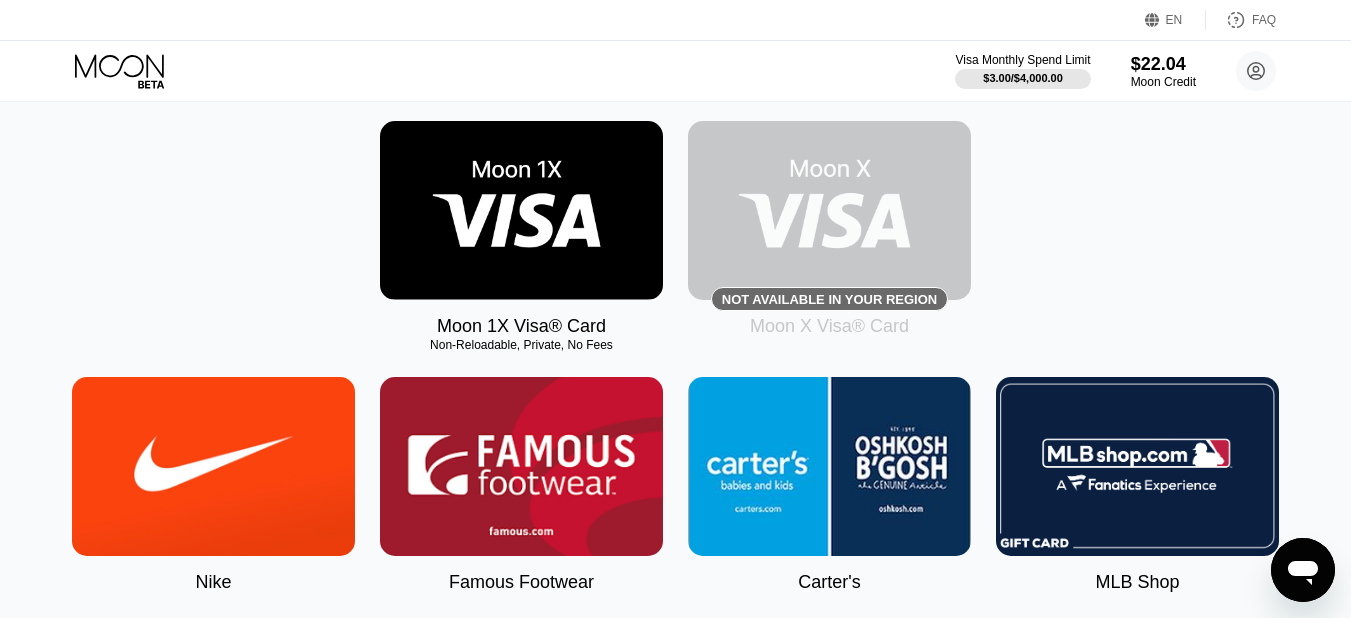 click at bounding box center (521, 210) 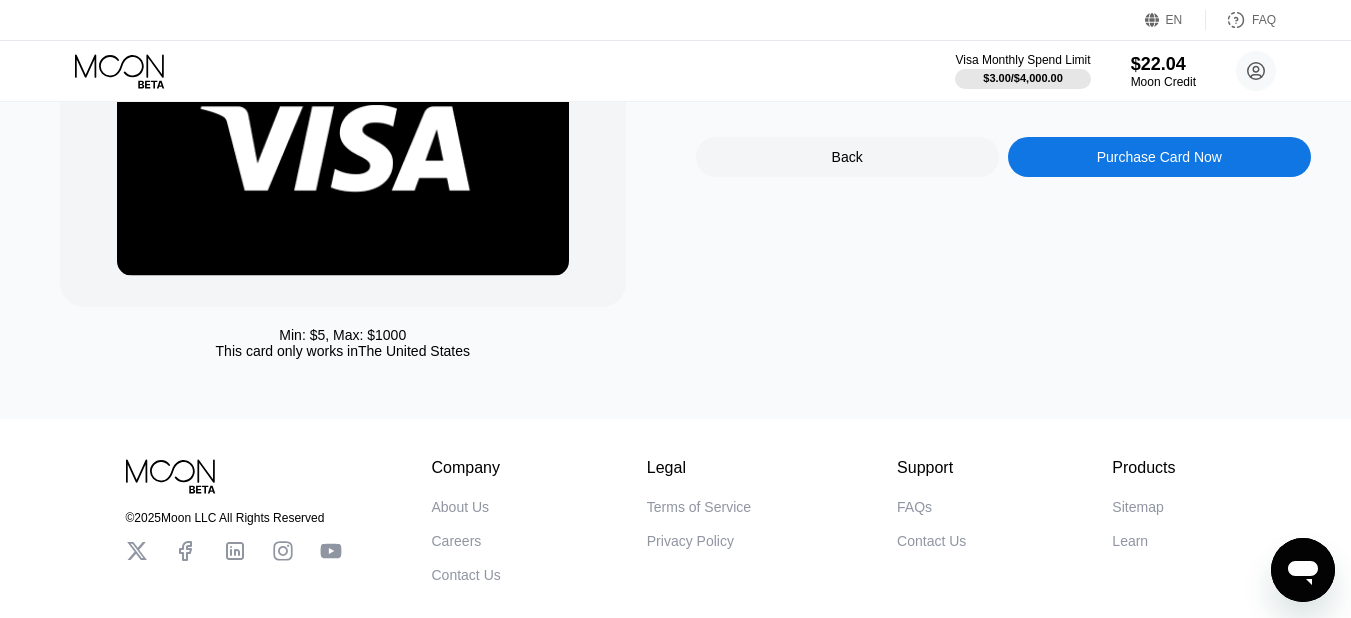 scroll, scrollTop: 100, scrollLeft: 0, axis: vertical 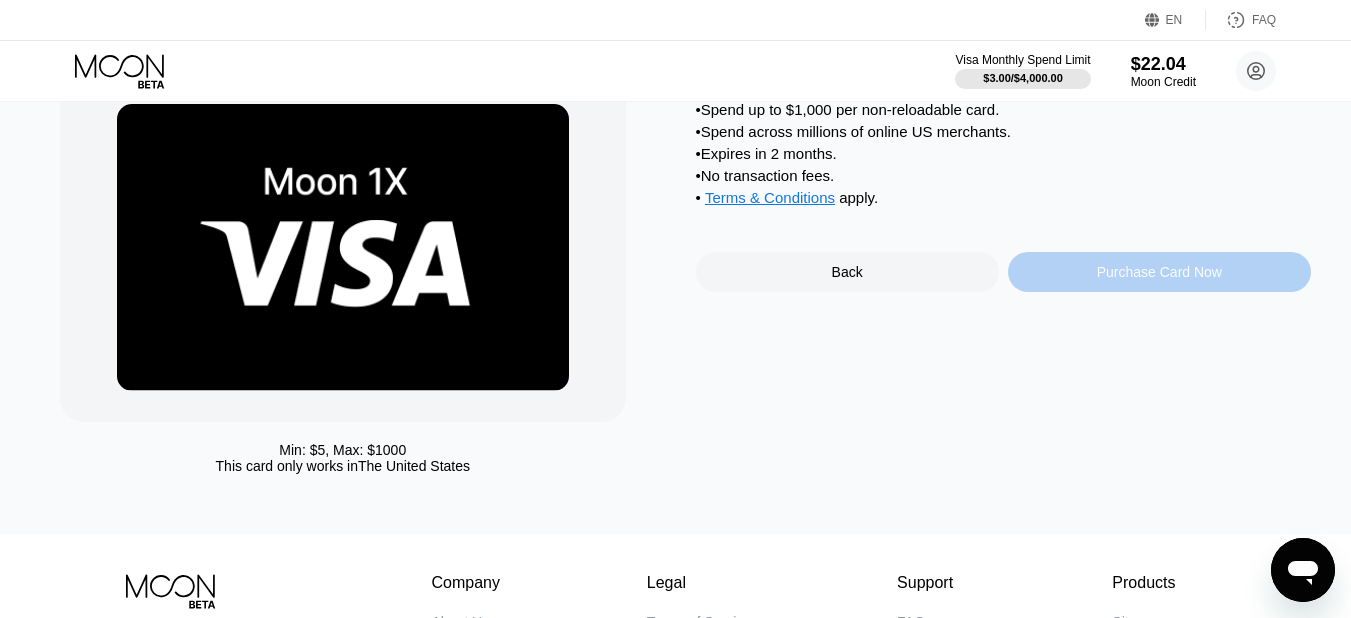 click on "Purchase Card Now" at bounding box center [1159, 272] 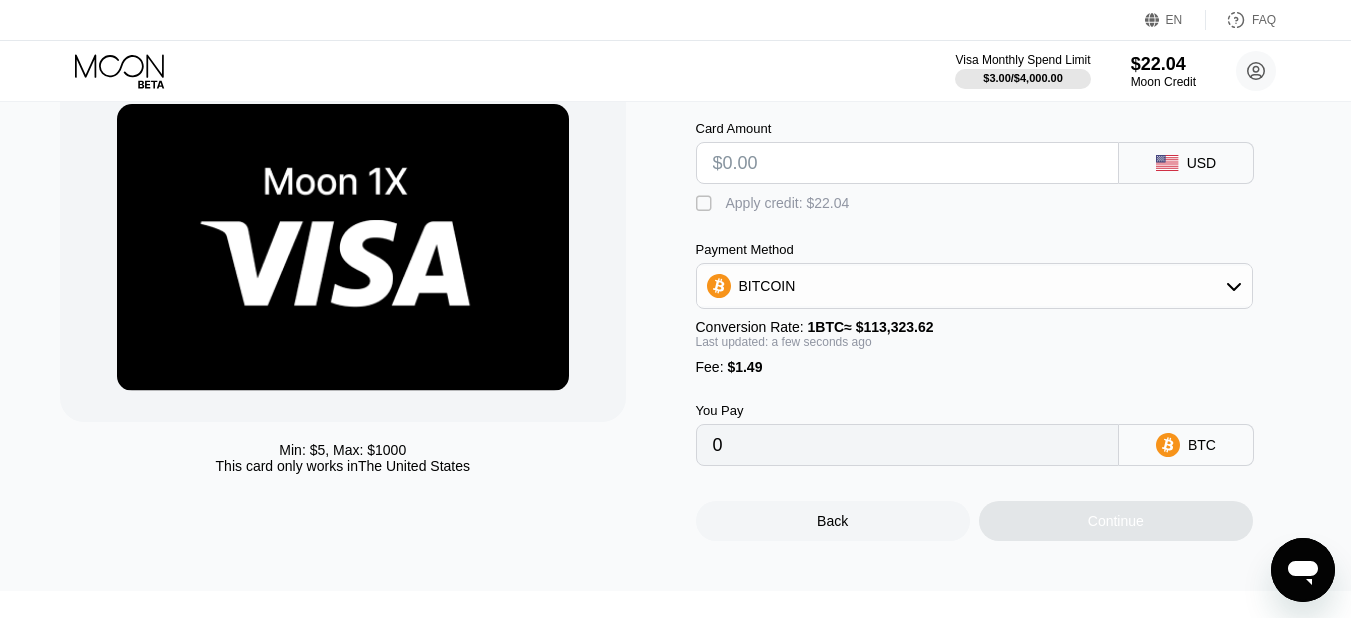 click at bounding box center [907, 163] 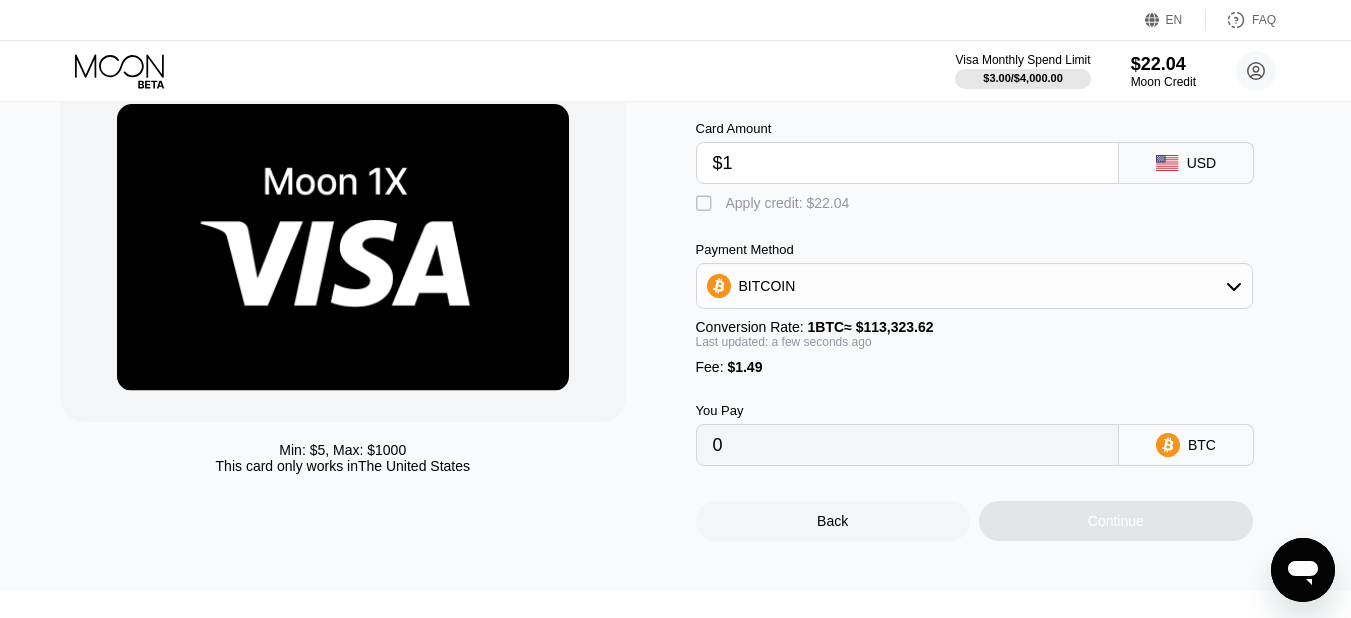 type on "$10" 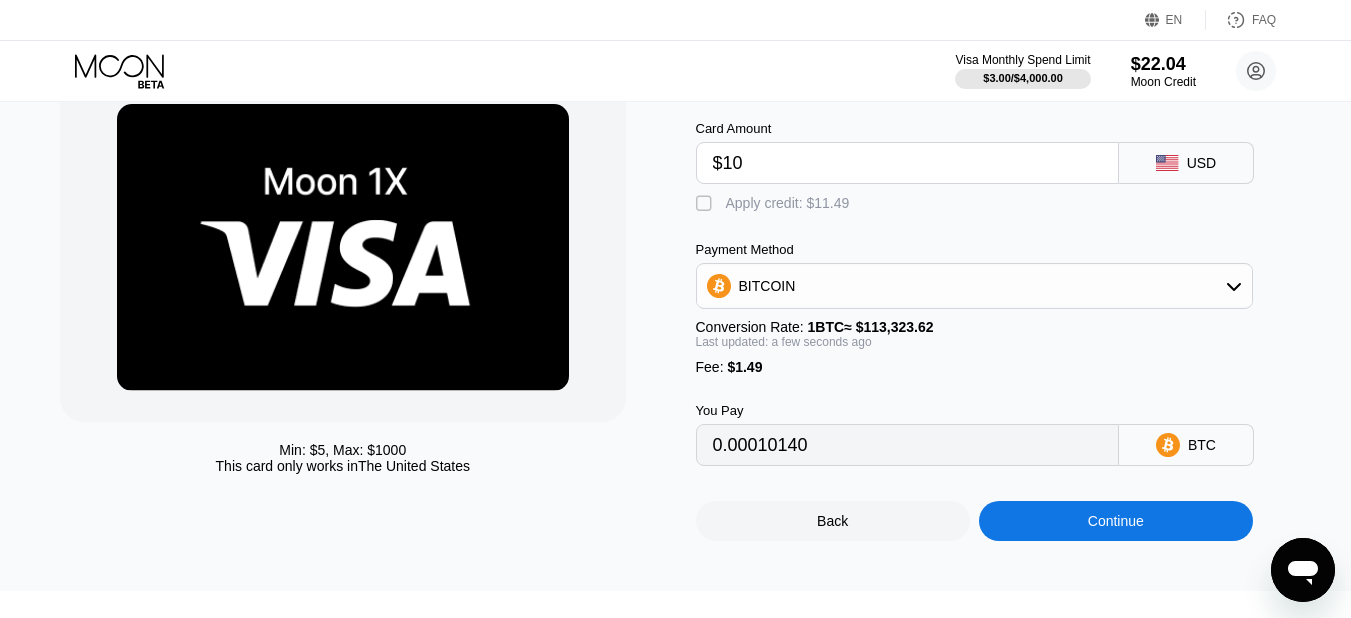 type on "0.00010140" 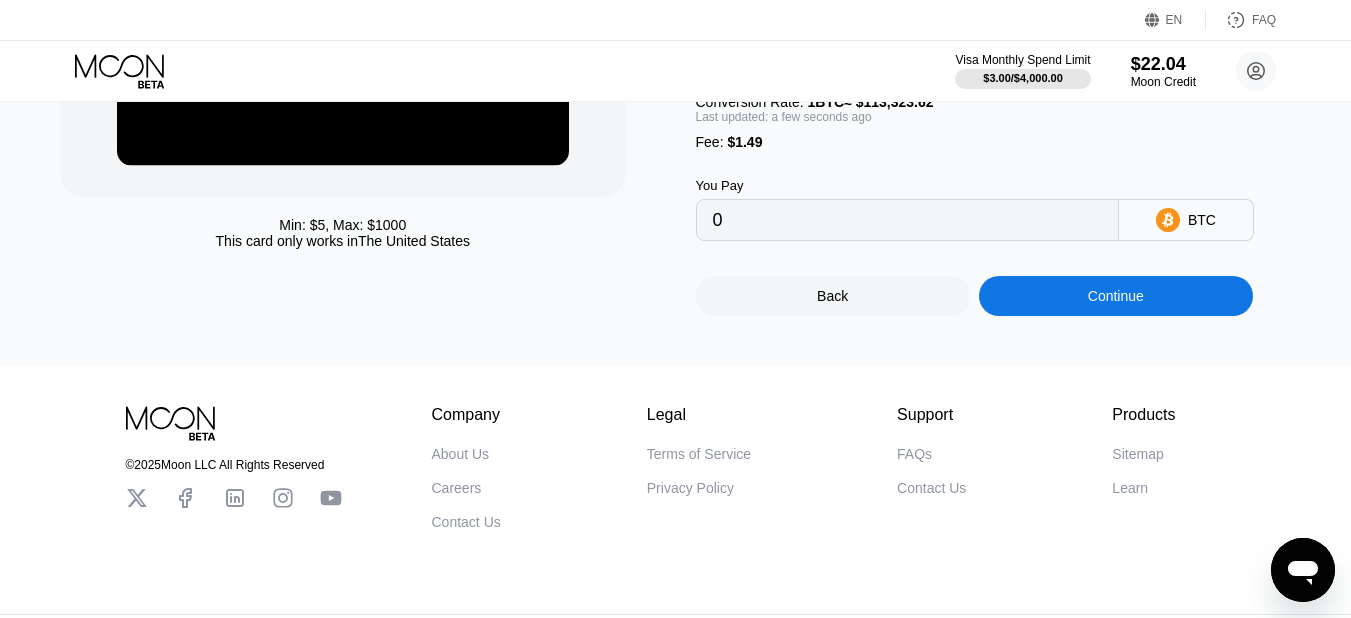 scroll, scrollTop: 400, scrollLeft: 0, axis: vertical 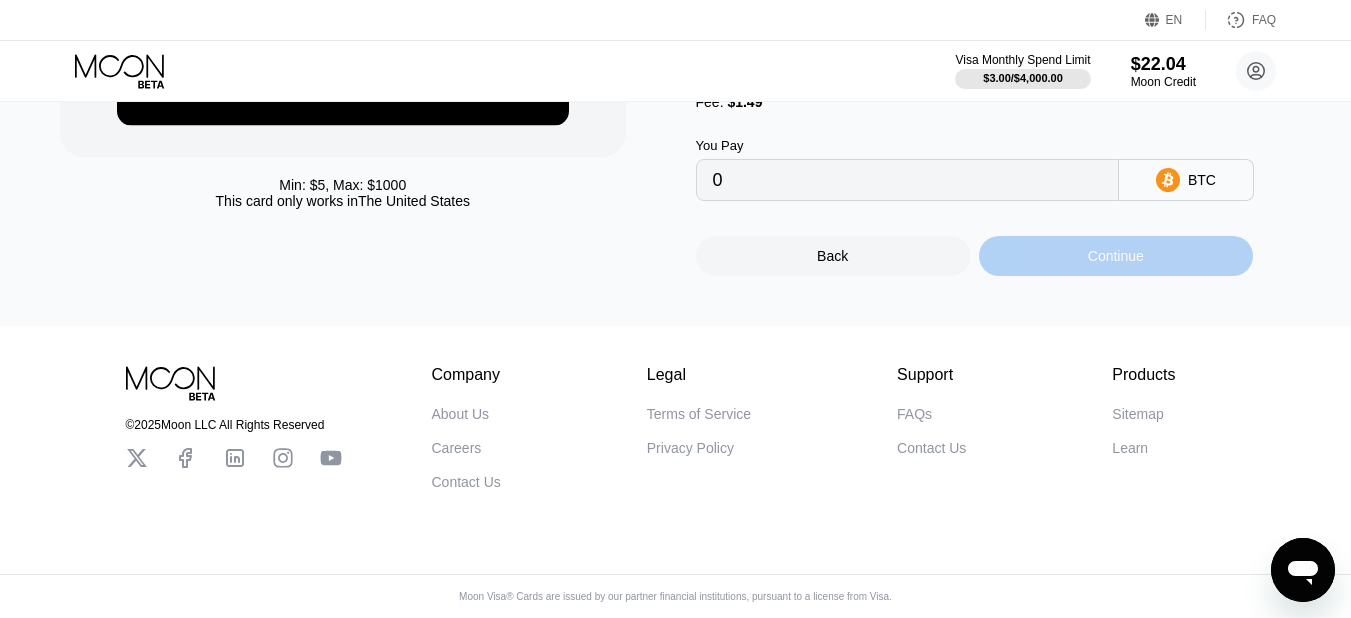 click on "Continue" at bounding box center [1116, 256] 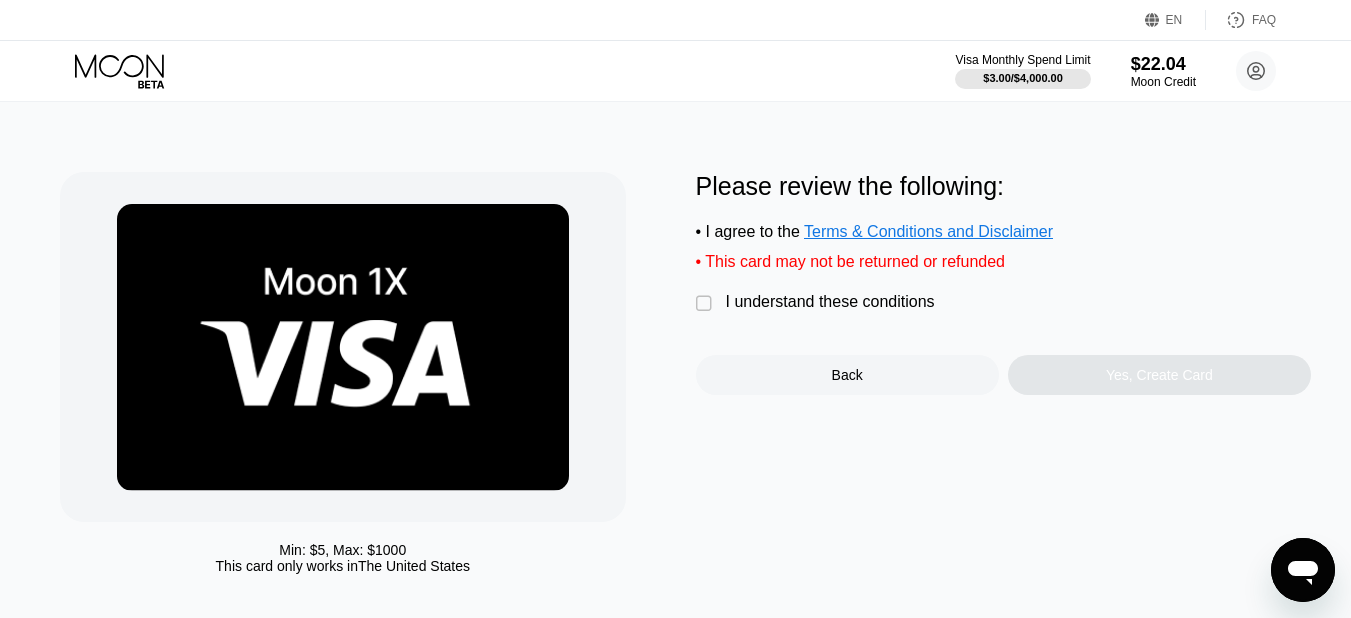 click on "" at bounding box center [706, 304] 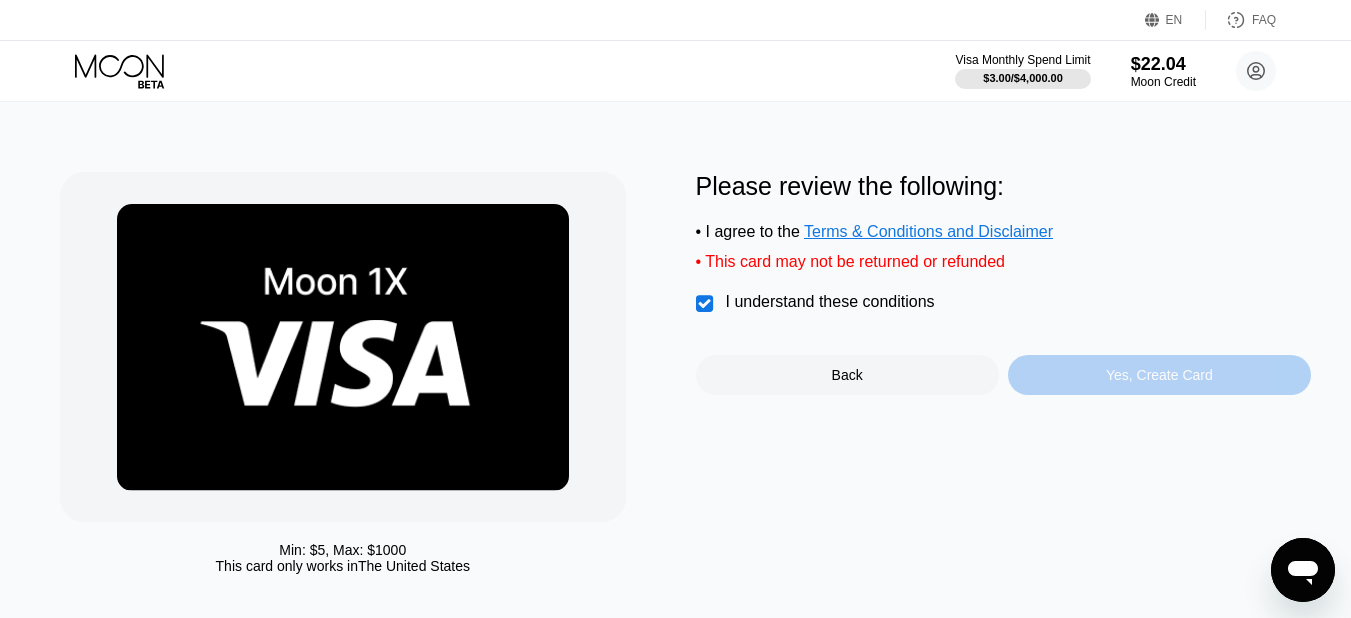 drag, startPoint x: 1102, startPoint y: 388, endPoint x: 1037, endPoint y: 36, distance: 357.9511 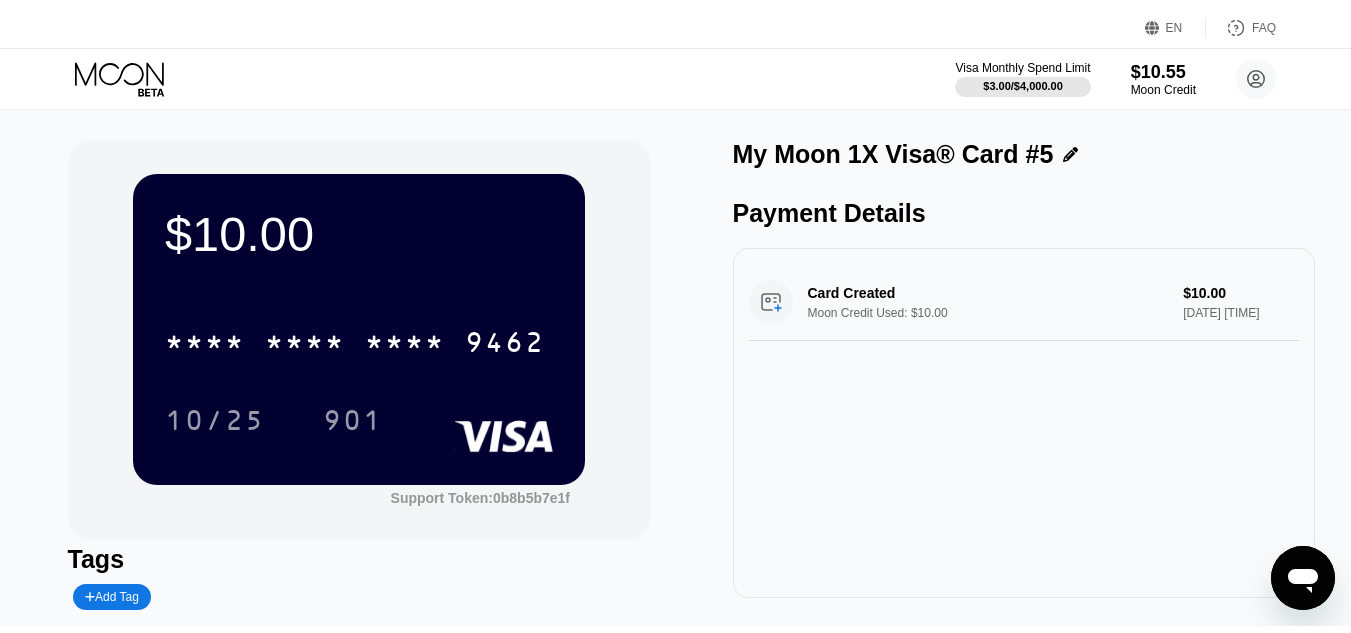 scroll, scrollTop: 0, scrollLeft: 0, axis: both 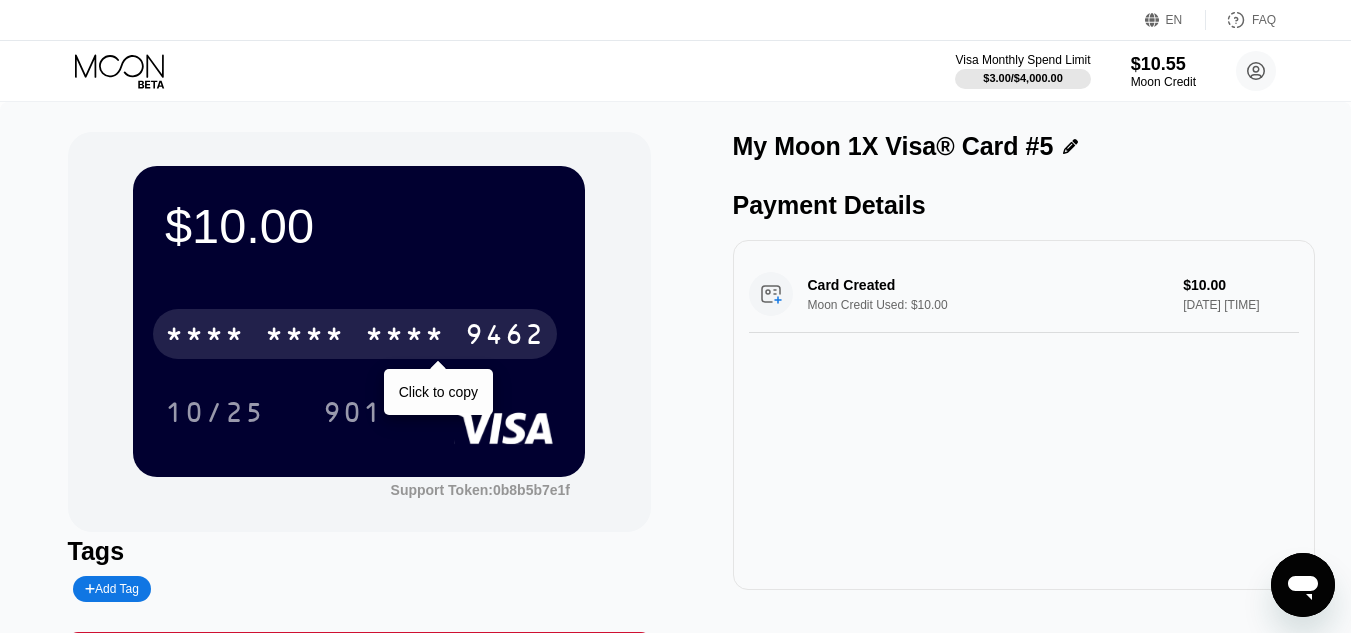 click on "* * * * * * * * * * * * [CC]" at bounding box center (355, 334) 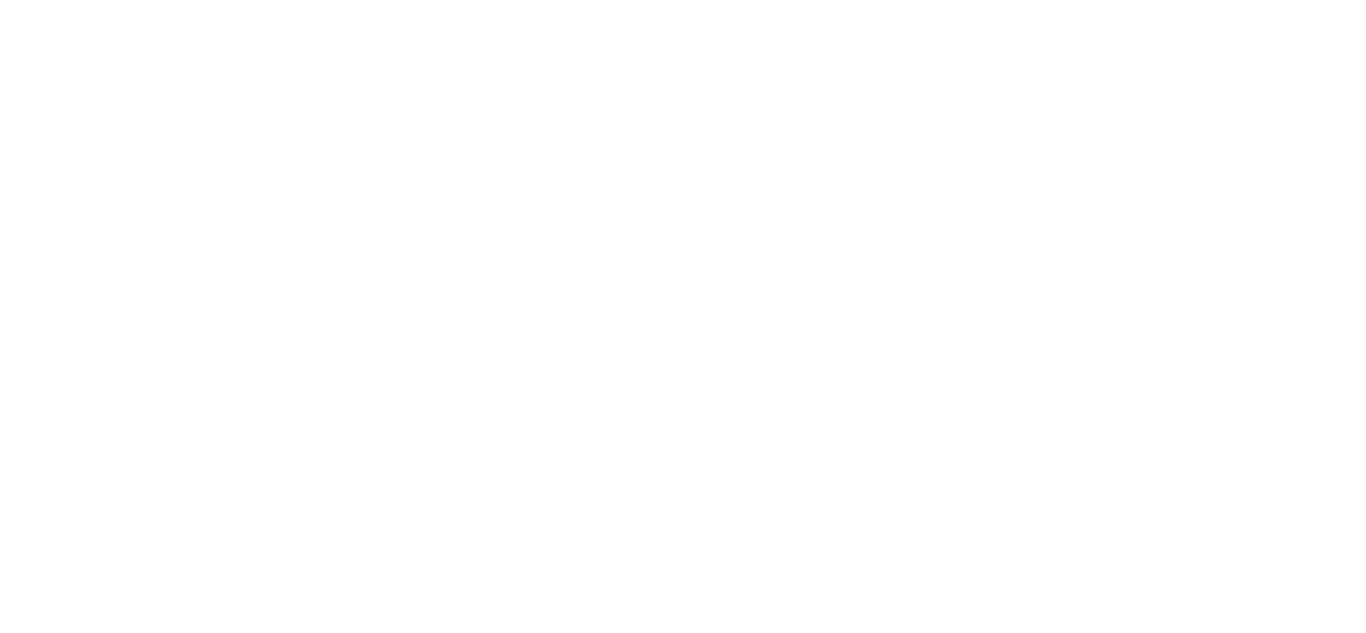 scroll, scrollTop: 0, scrollLeft: 0, axis: both 